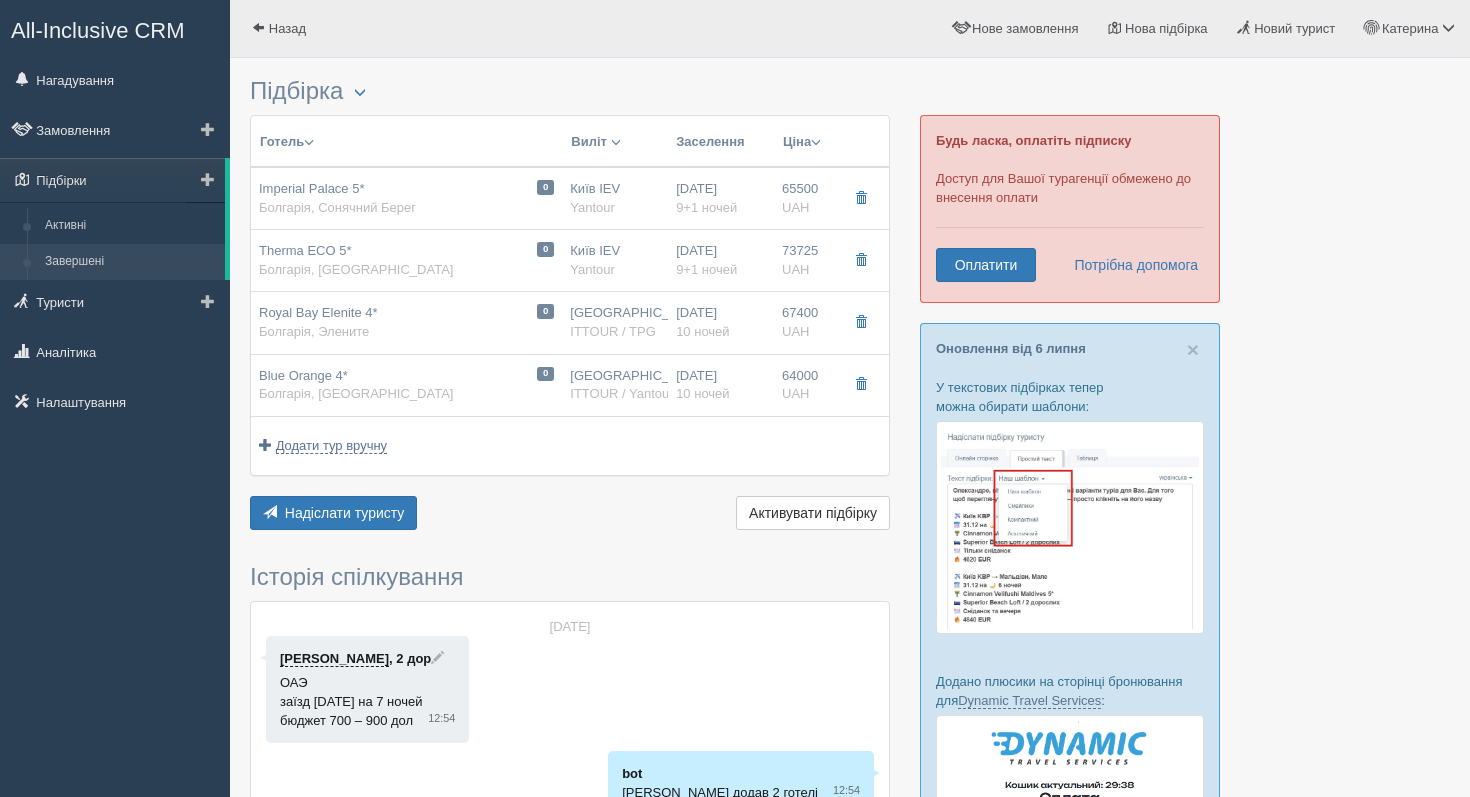 scroll, scrollTop: 0, scrollLeft: 0, axis: both 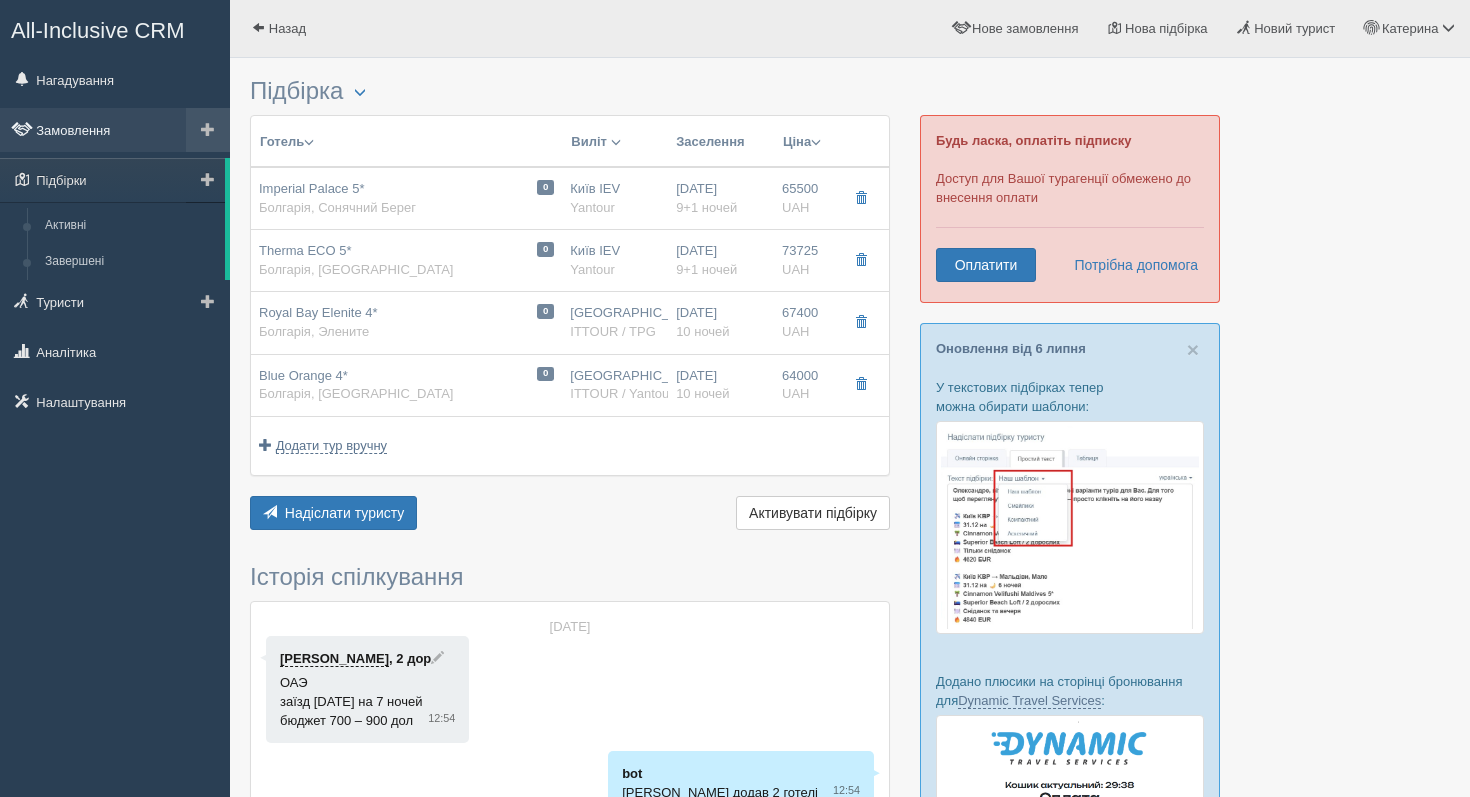 click on "Замовлення" at bounding box center [115, 130] 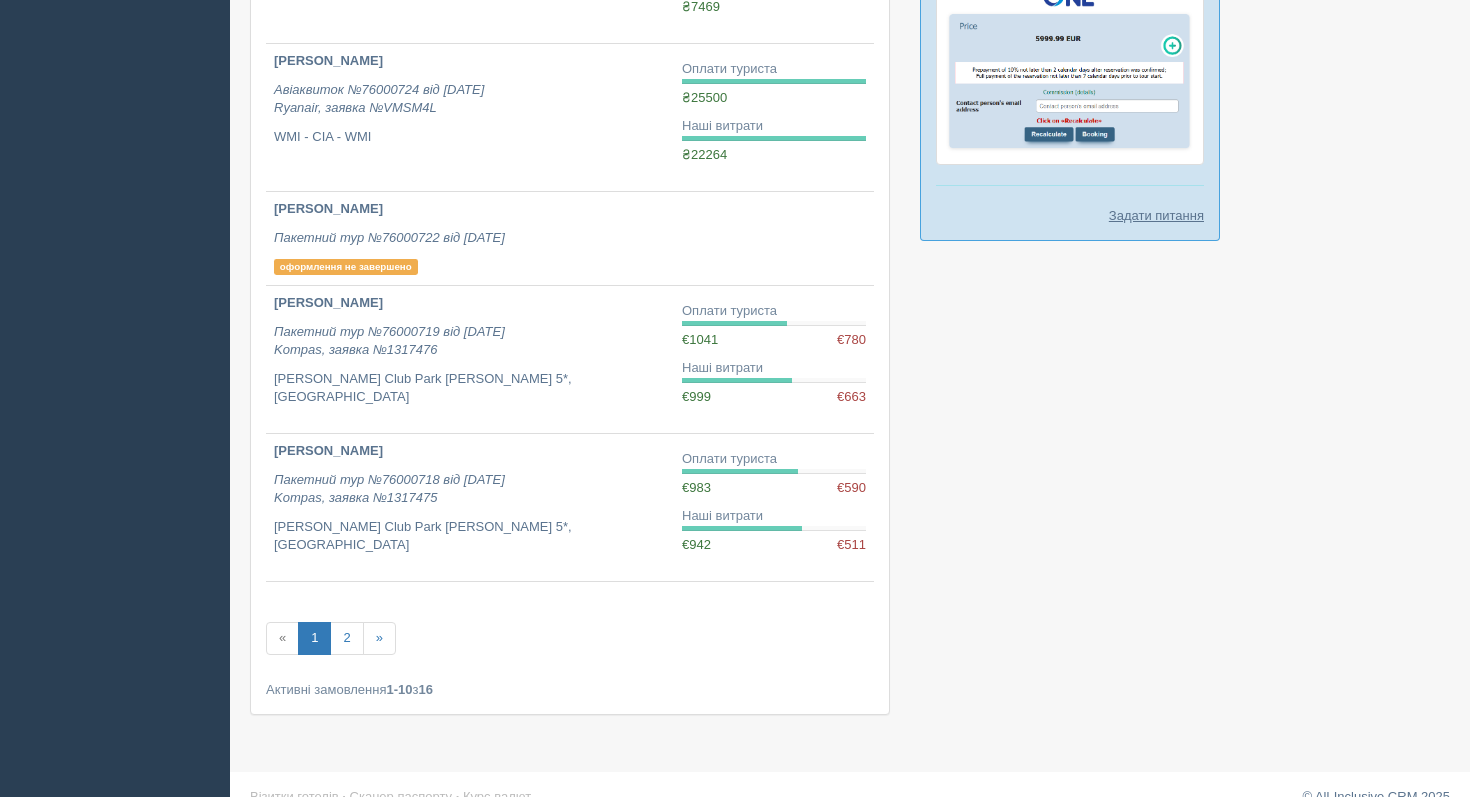 scroll, scrollTop: 1101, scrollLeft: 0, axis: vertical 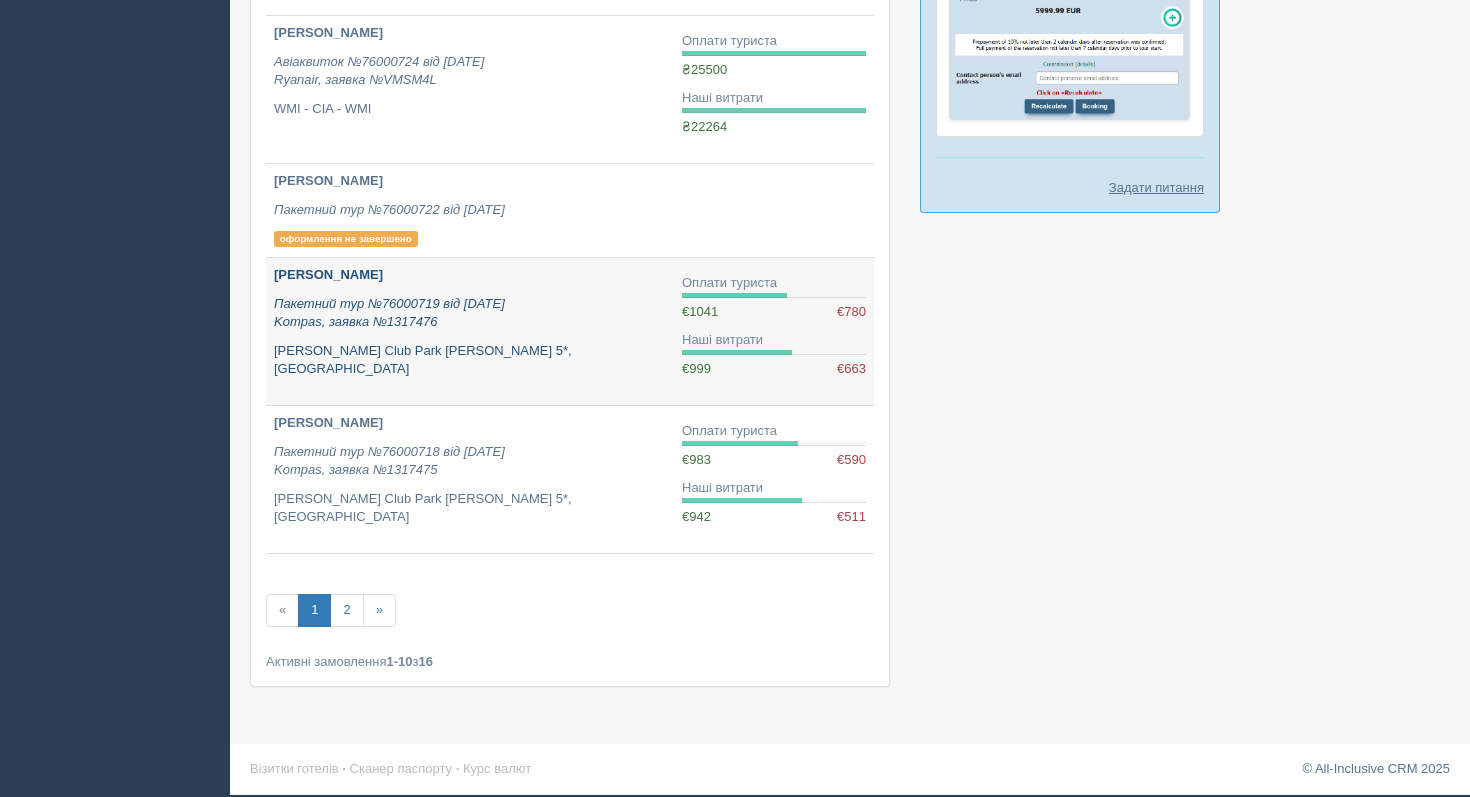click on "[PERSON_NAME] Club Park [PERSON_NAME] 5*, [GEOGRAPHIC_DATA]" at bounding box center [470, 360] 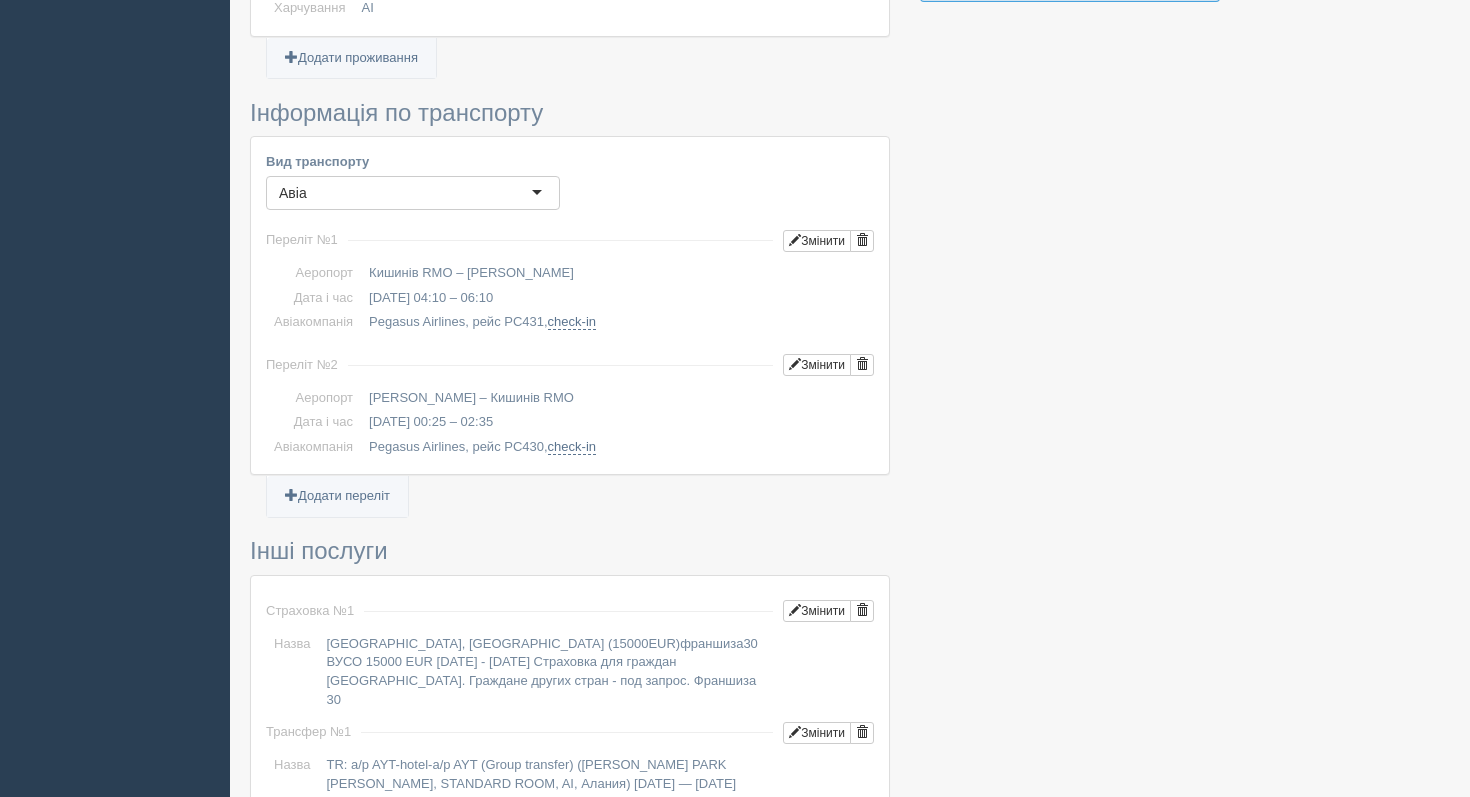 scroll, scrollTop: 1312, scrollLeft: 0, axis: vertical 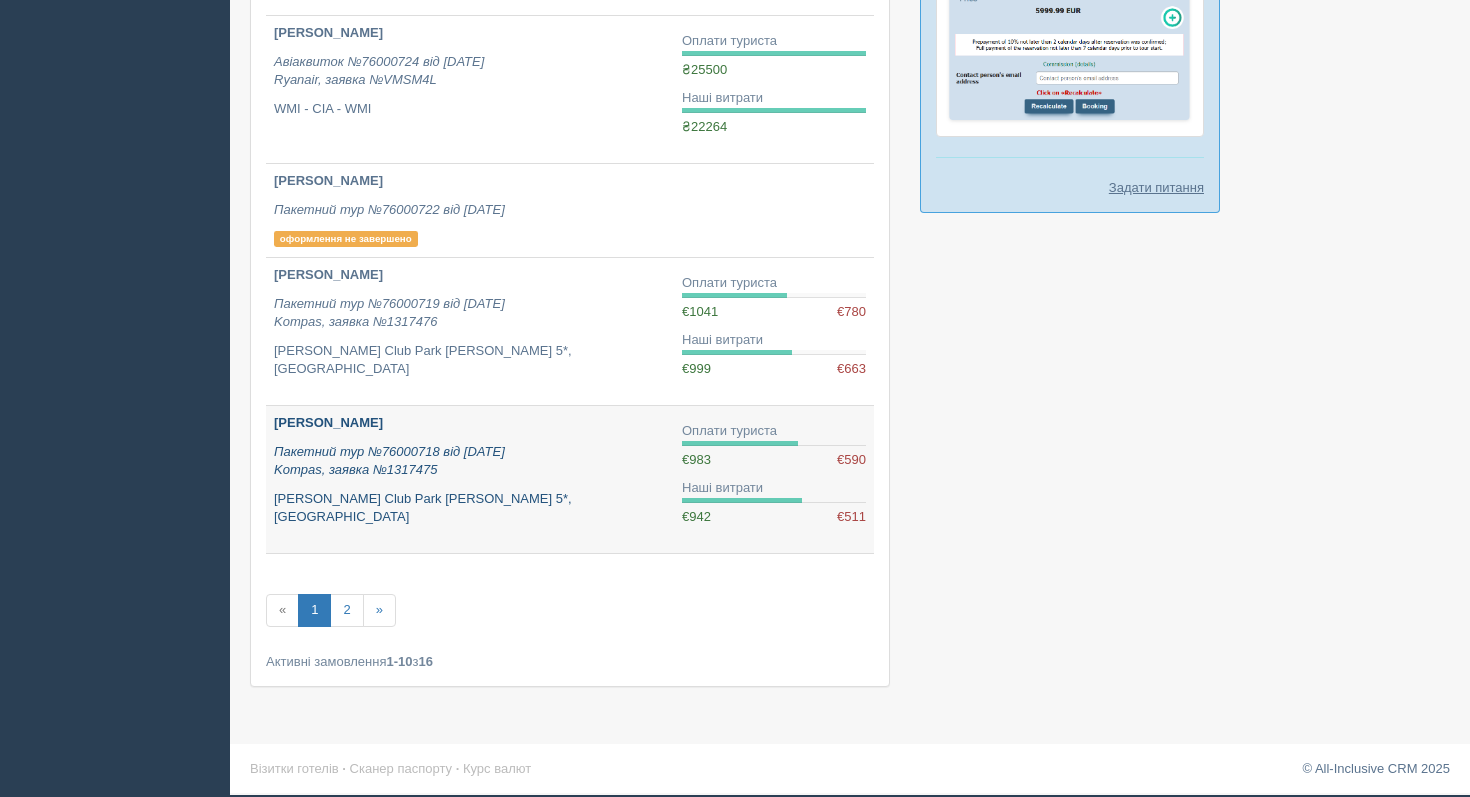 click on "Пакетний тур №76000718 від 22.04.2025
Kompas, заявка №1317475" at bounding box center (470, 461) 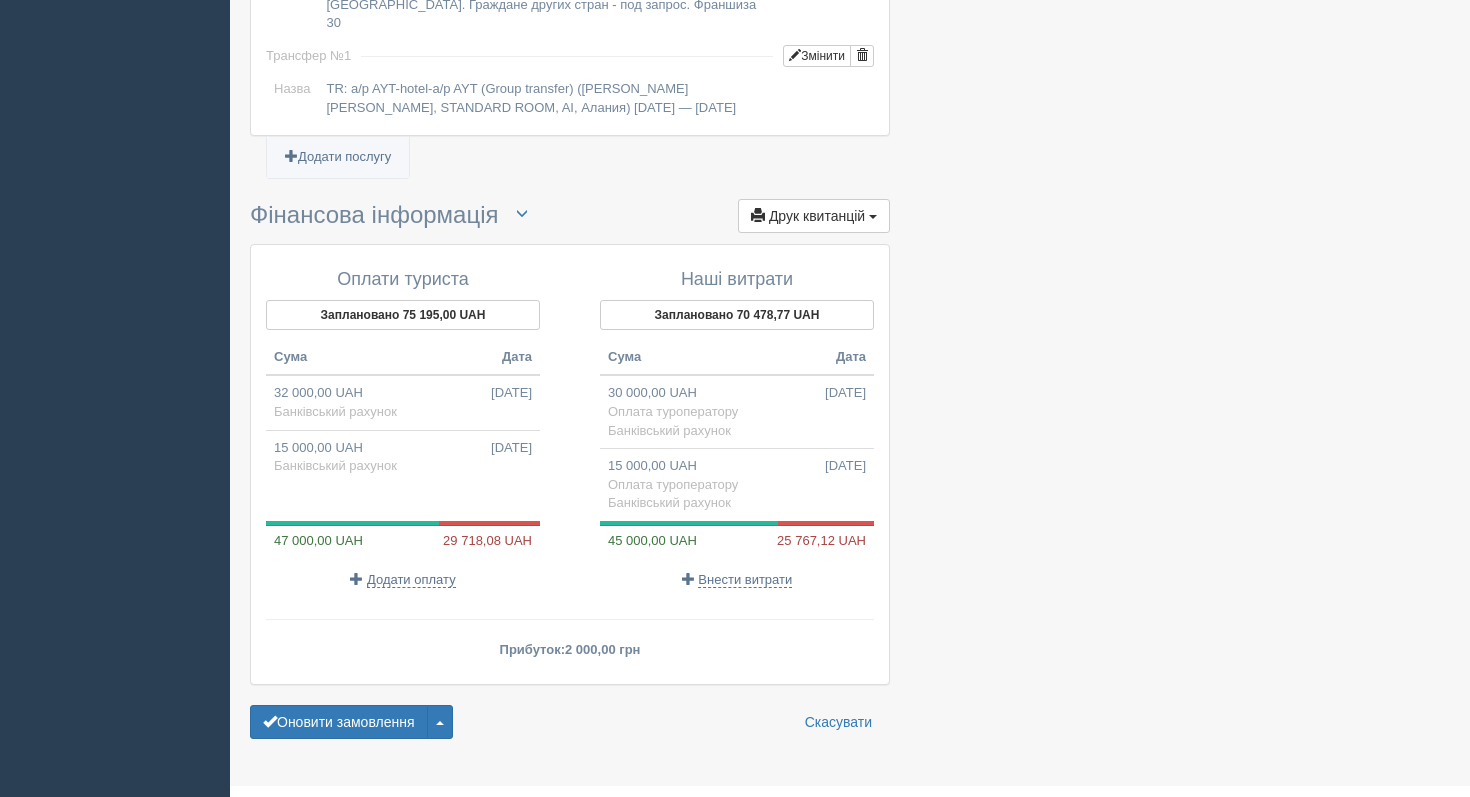 scroll, scrollTop: 1881, scrollLeft: 0, axis: vertical 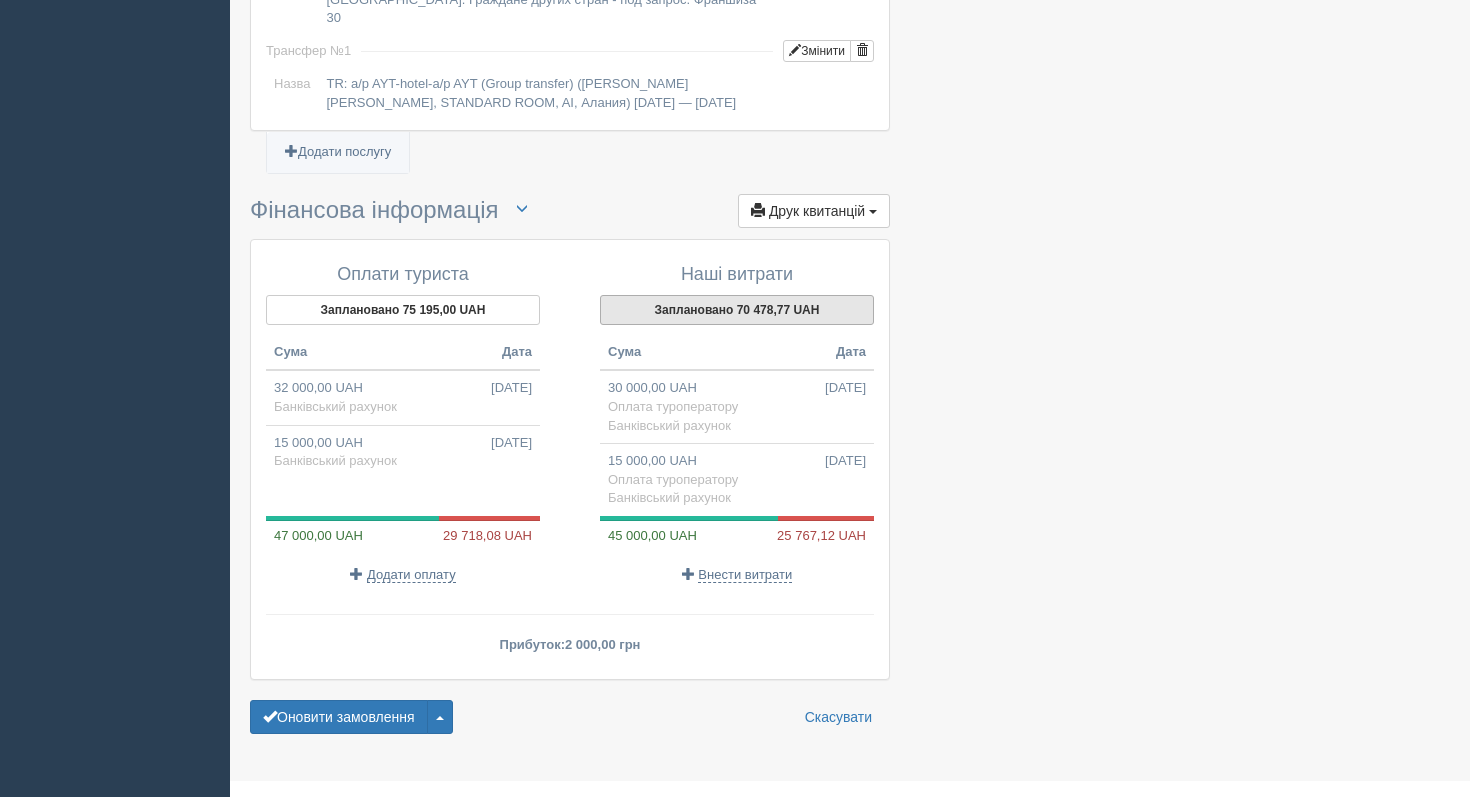 click on "Заплановано 70 478,77 UAH" at bounding box center (737, 310) 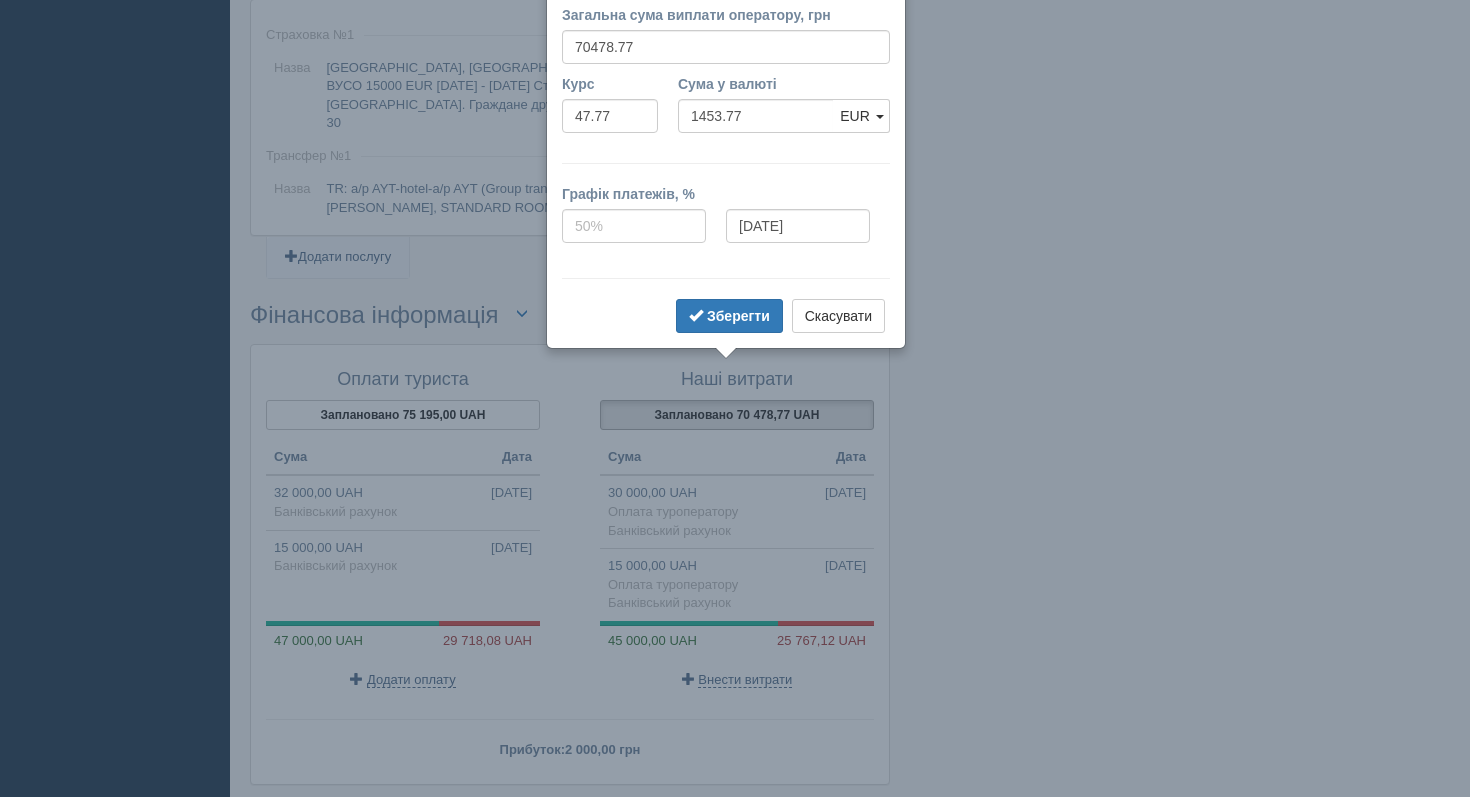 scroll, scrollTop: 1738, scrollLeft: 0, axis: vertical 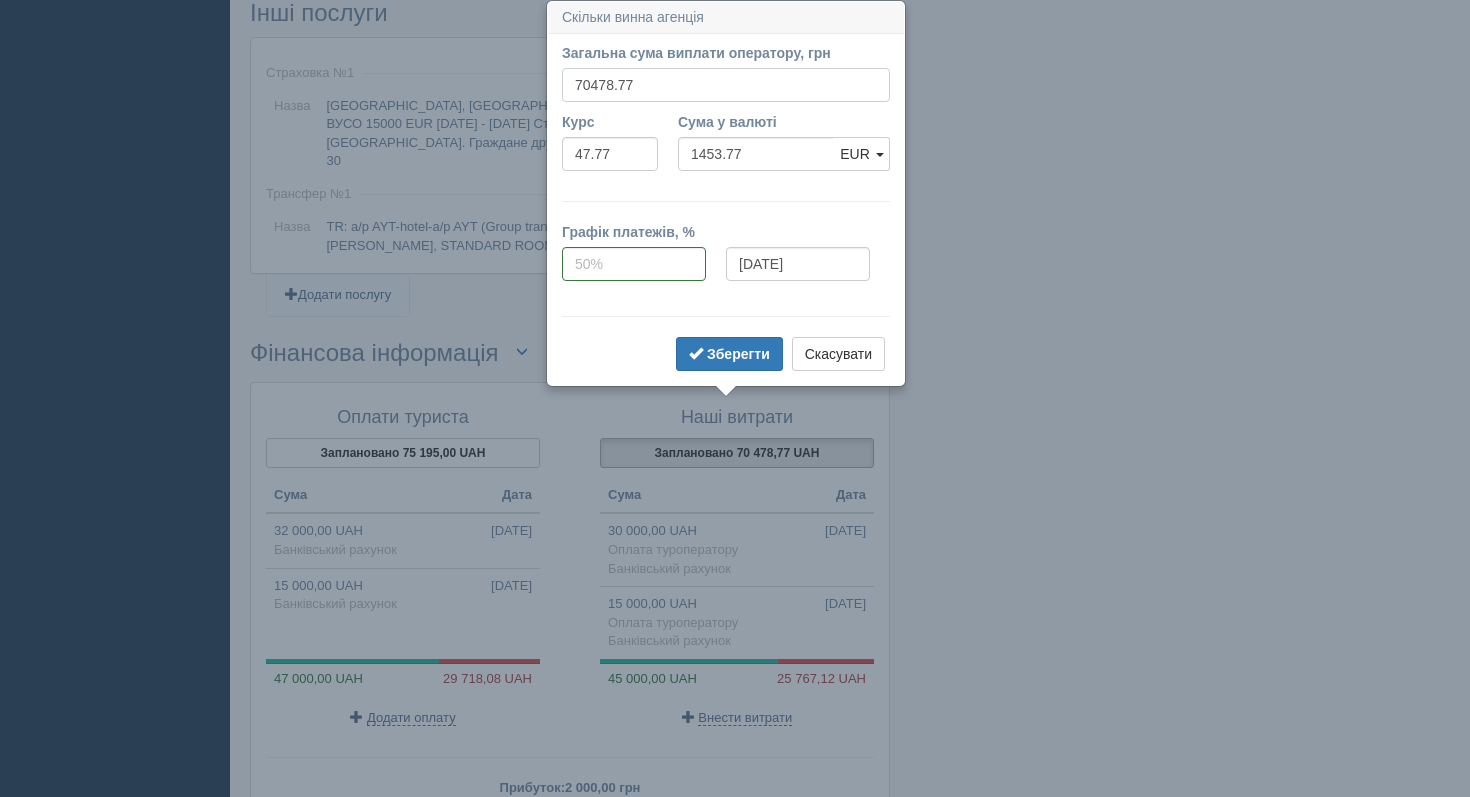 drag, startPoint x: 650, startPoint y: 80, endPoint x: 528, endPoint y: 84, distance: 122.06556 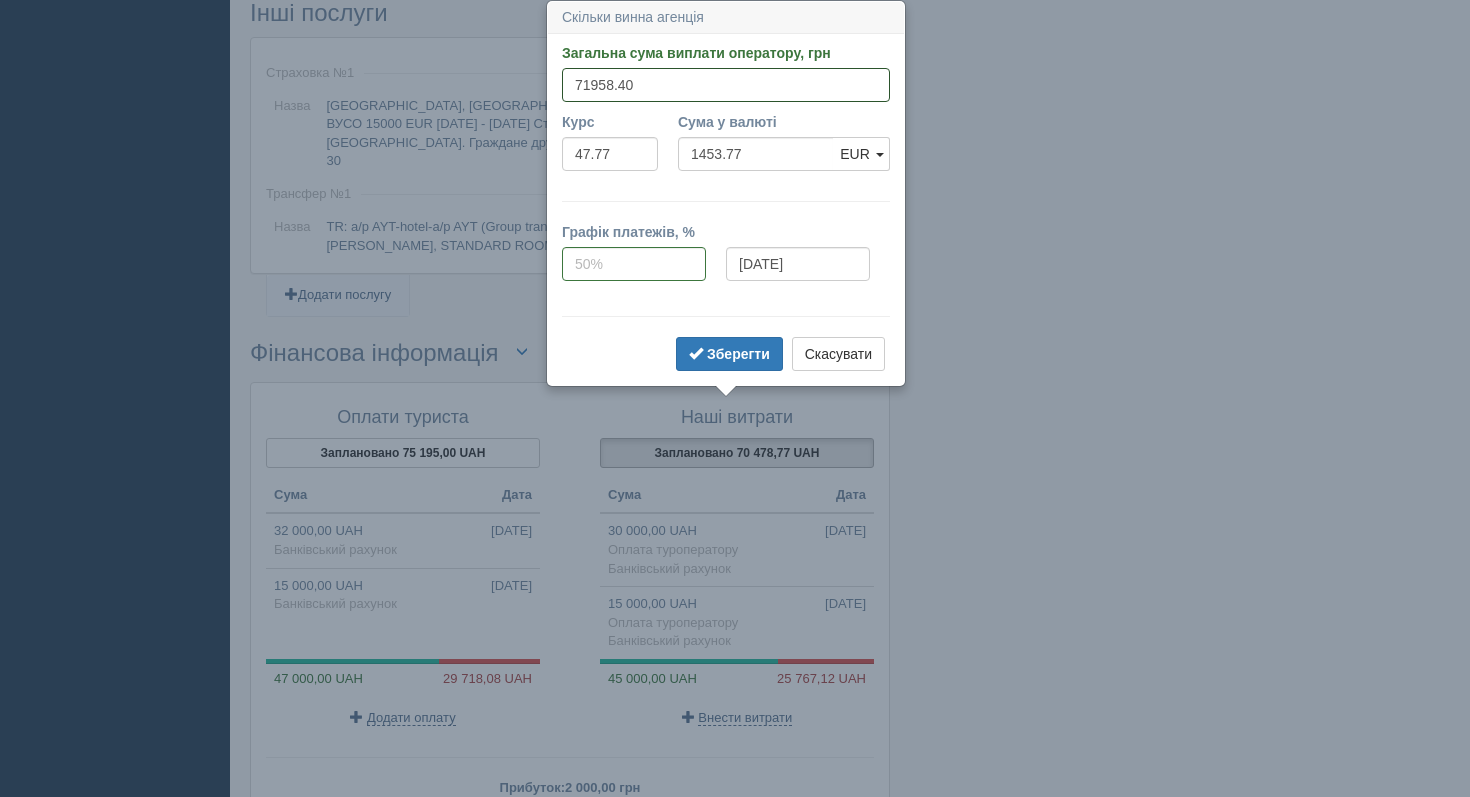 type on "71958.40" 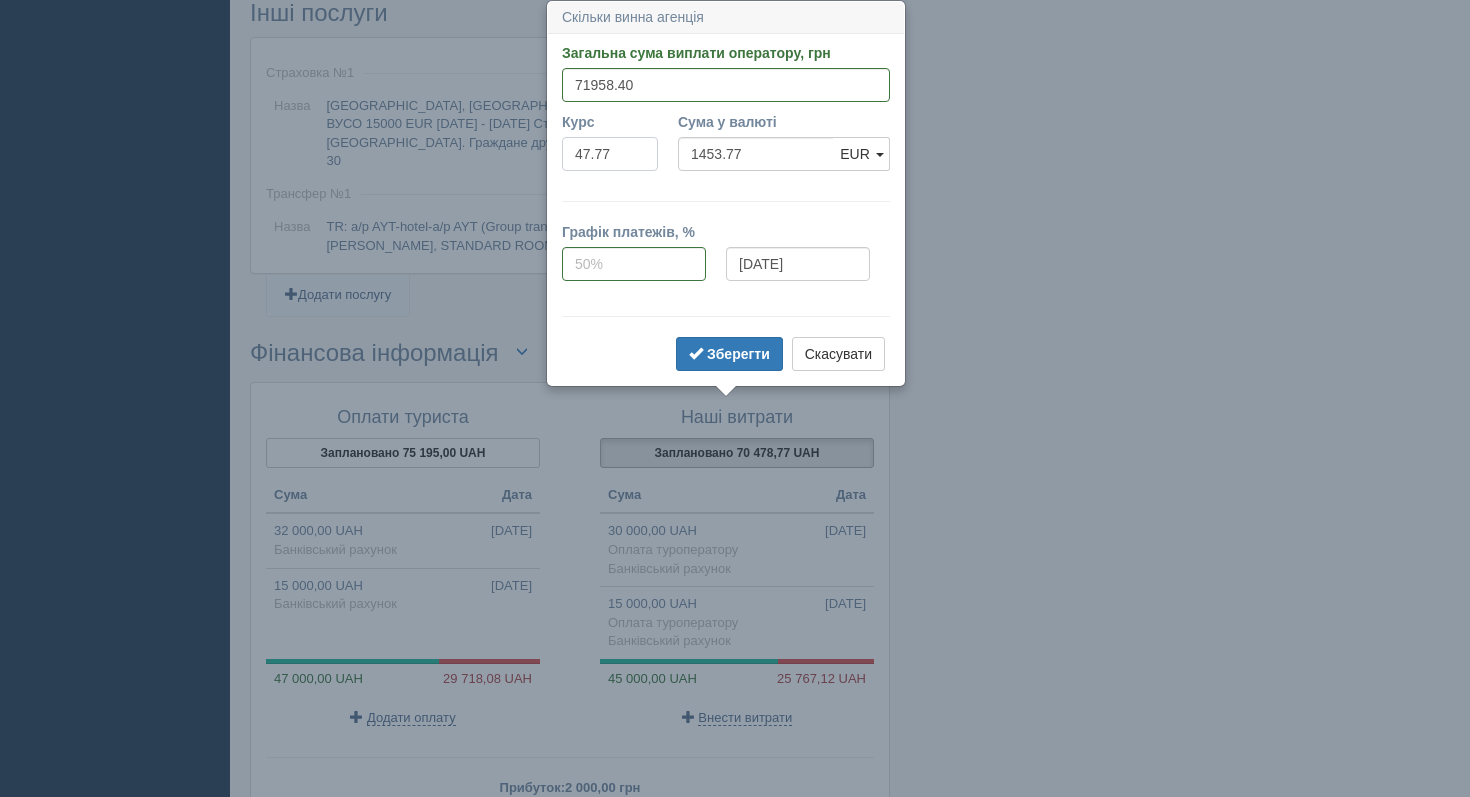 type on "1506.35" 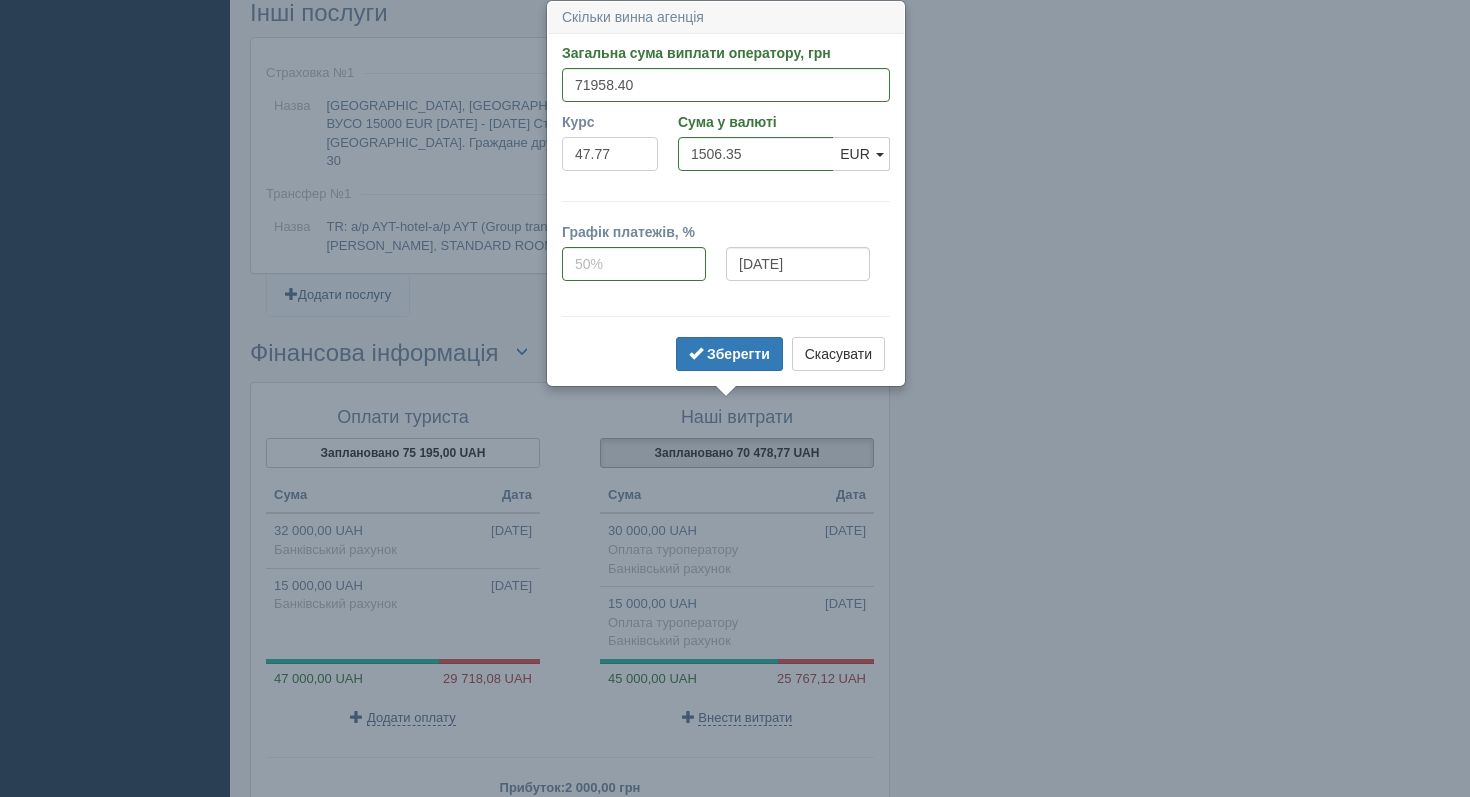drag, startPoint x: 625, startPoint y: 152, endPoint x: 517, endPoint y: 148, distance: 108.07405 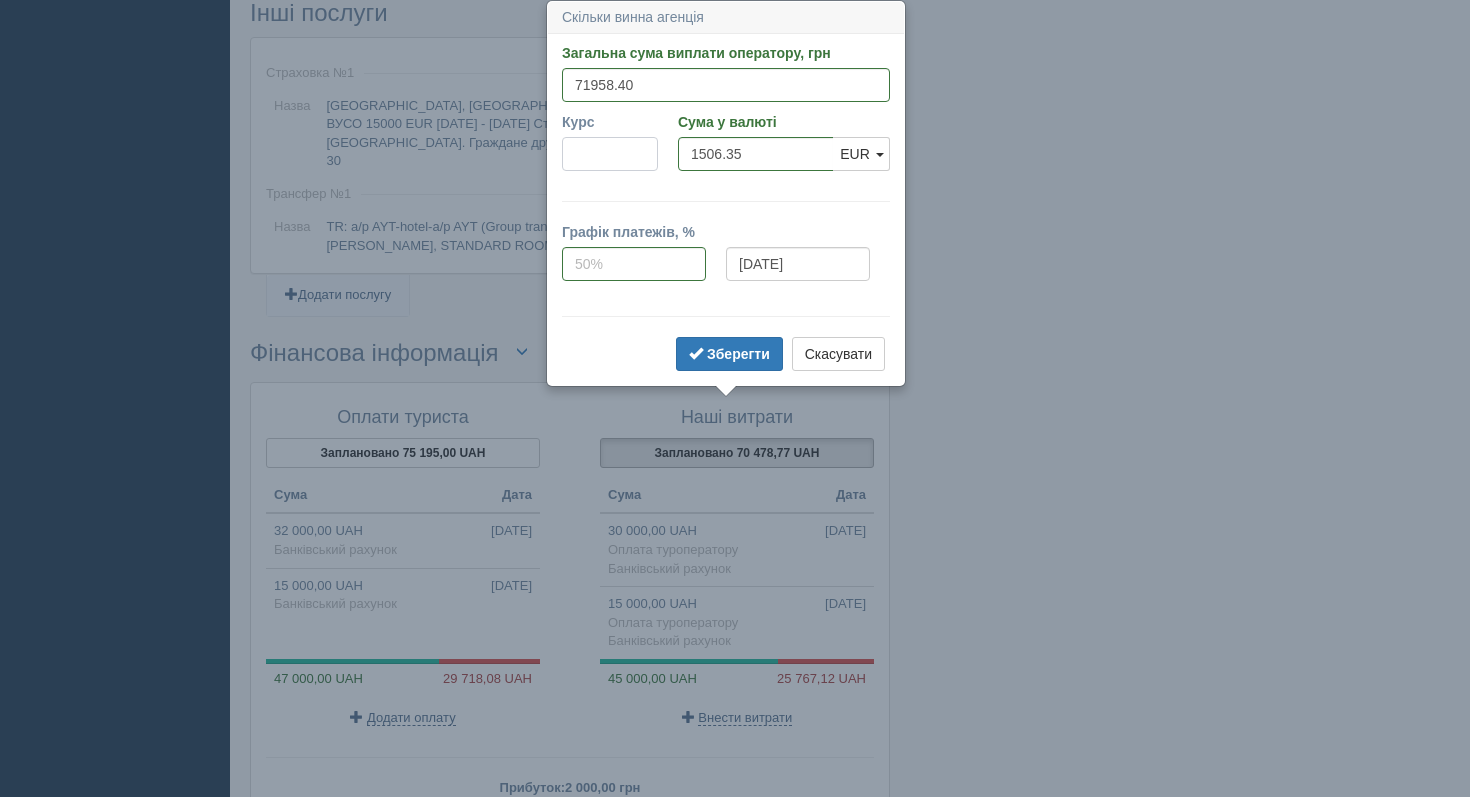type 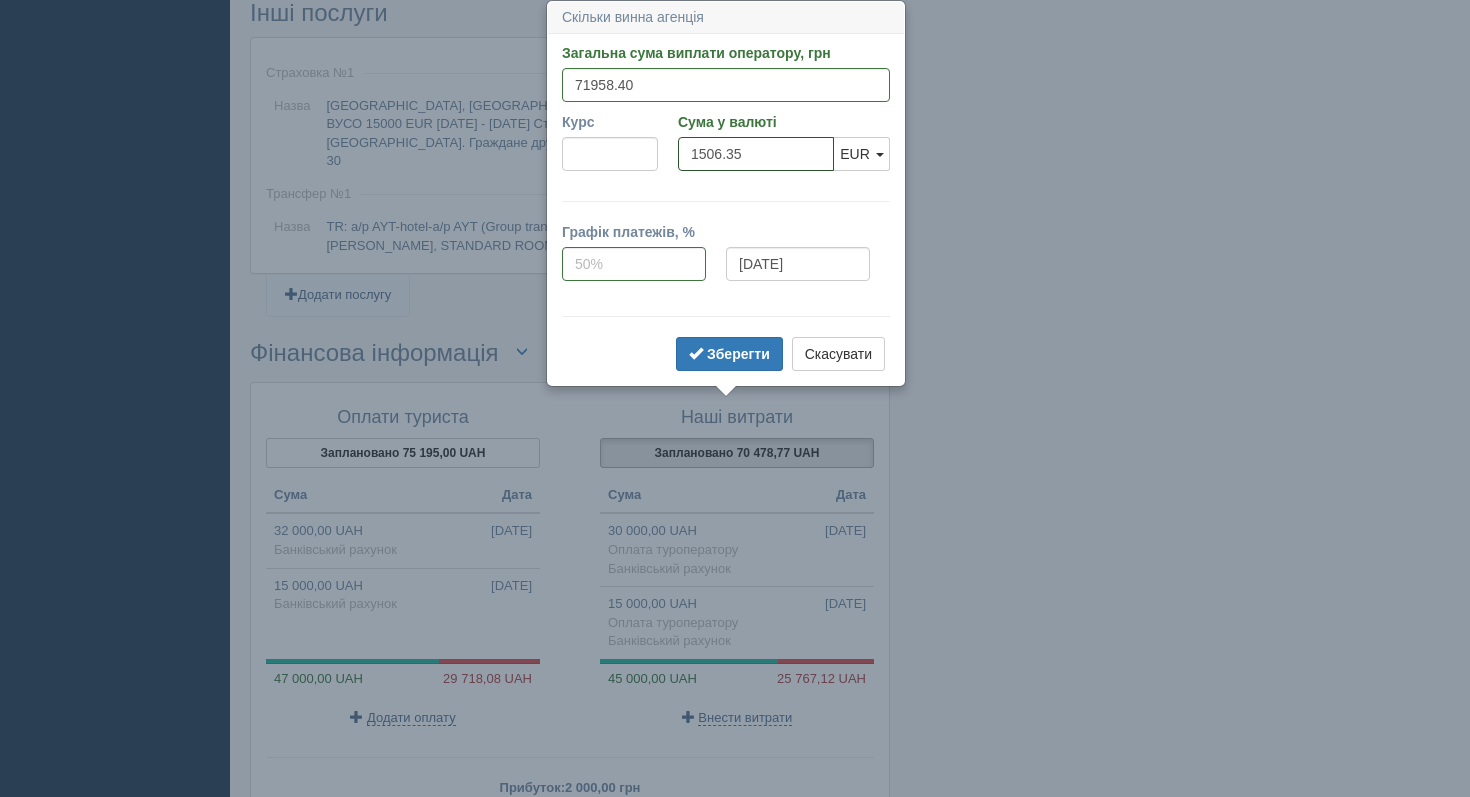 type 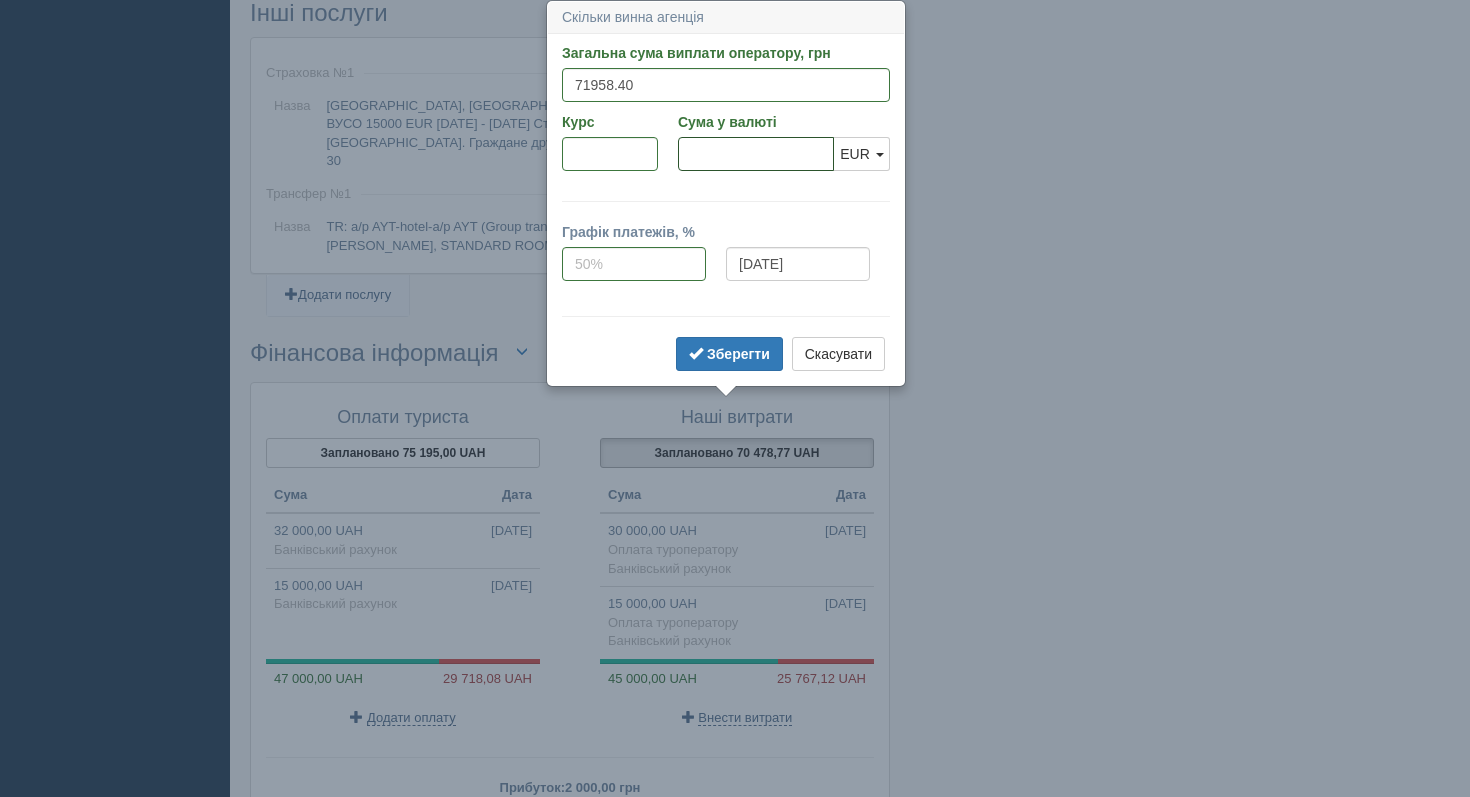drag, startPoint x: 771, startPoint y: 157, endPoint x: 654, endPoint y: 150, distance: 117.20921 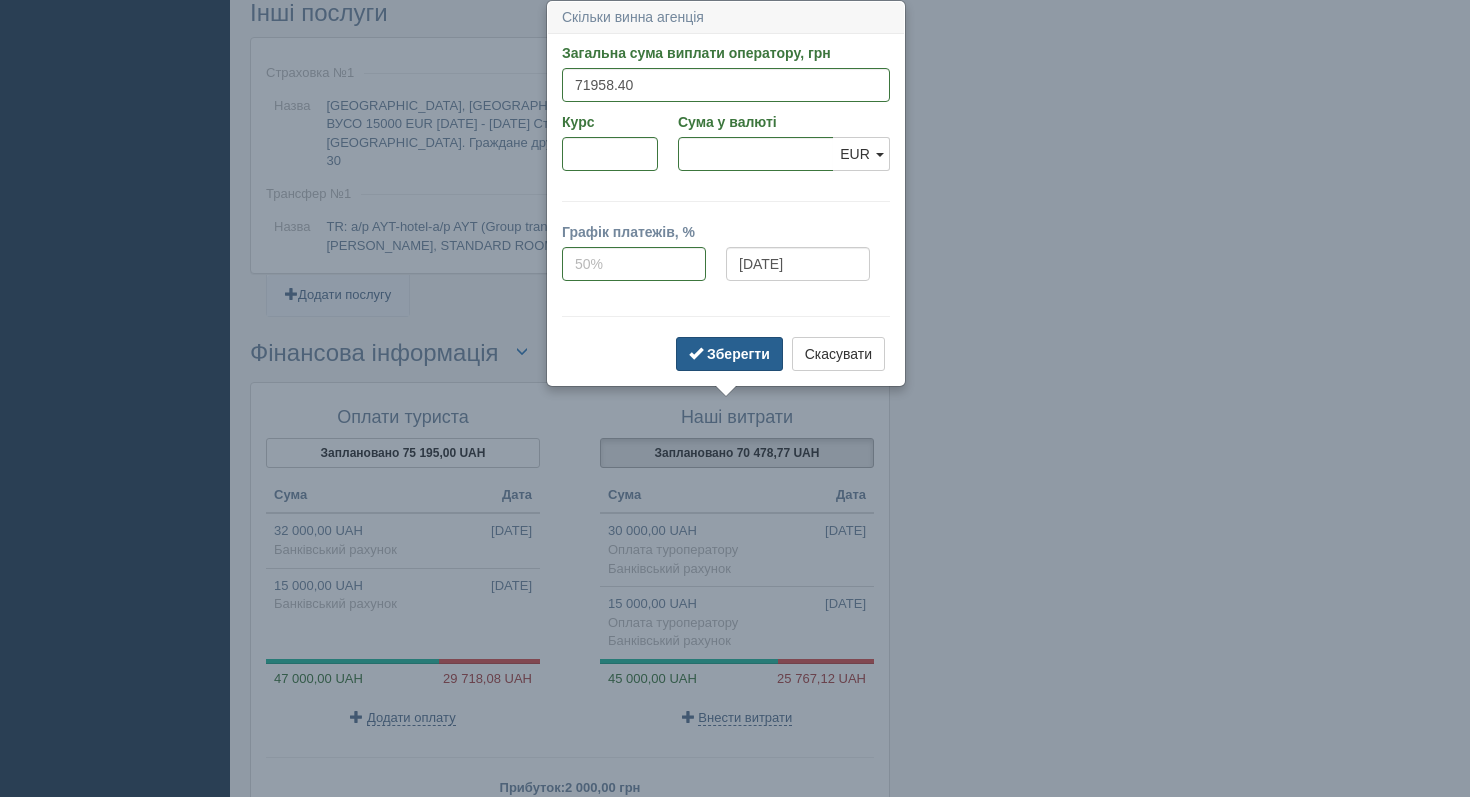 click on "Зберегти" at bounding box center [738, 354] 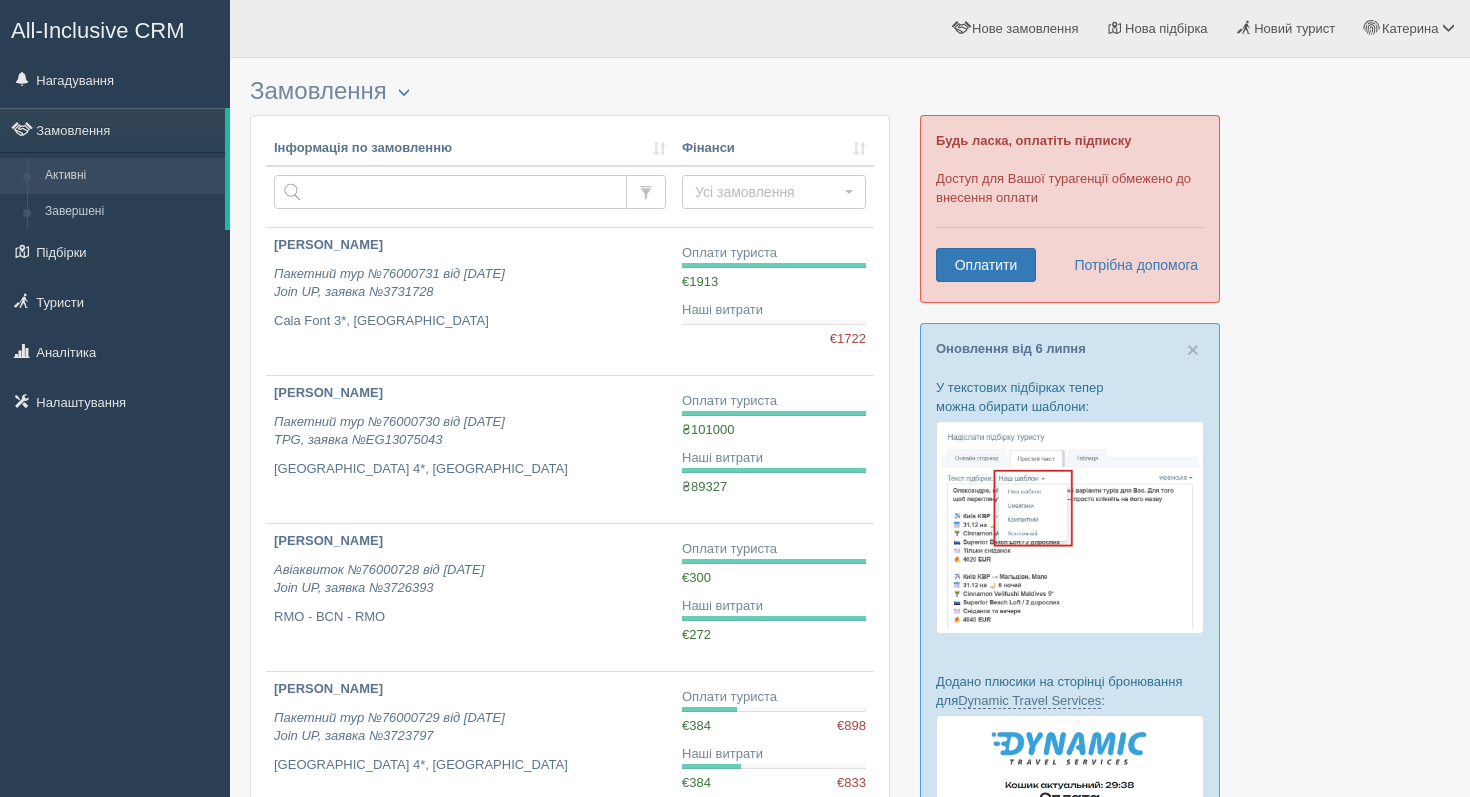 scroll, scrollTop: 1100, scrollLeft: 0, axis: vertical 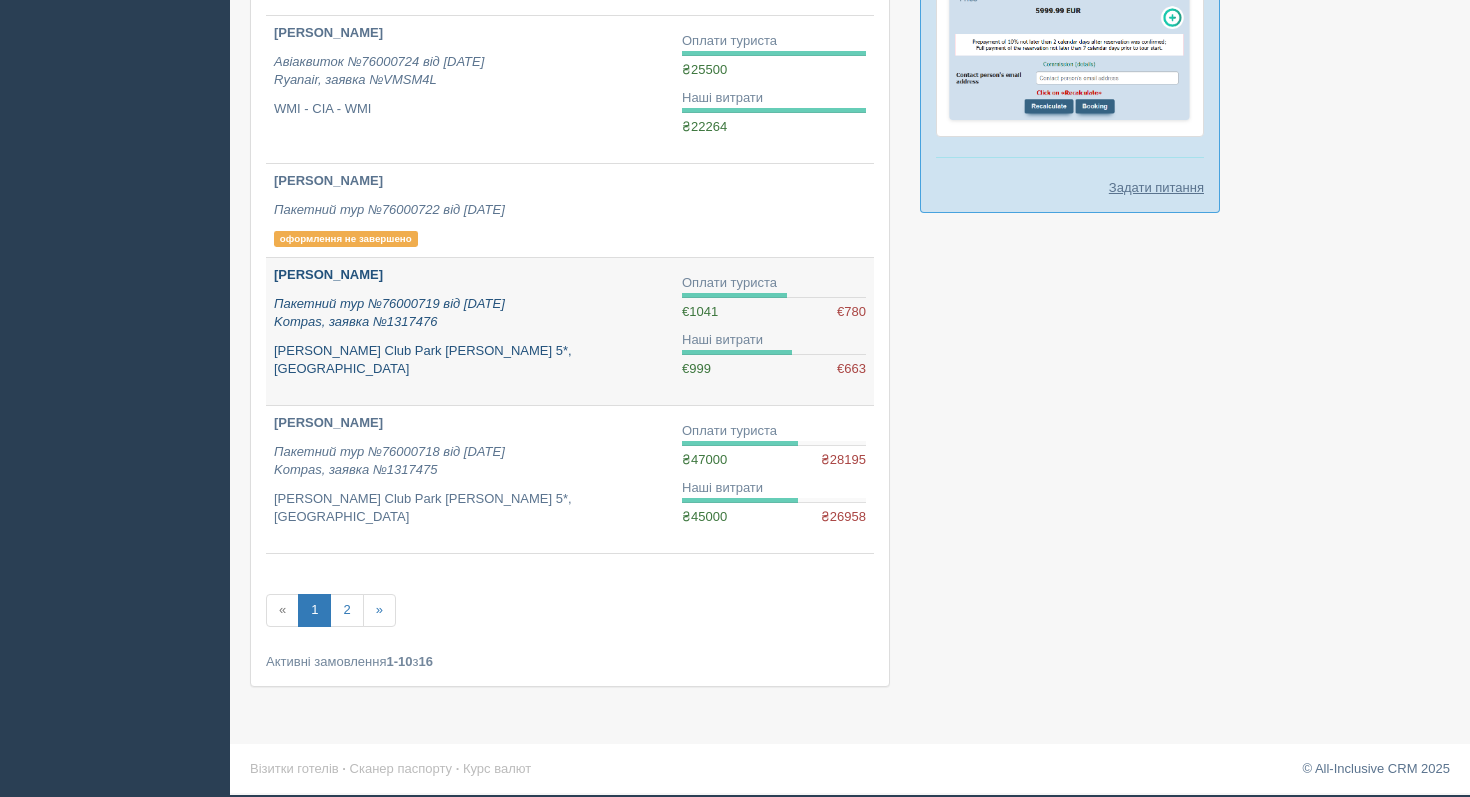 click on "Пакетний тур №76000719 від 22.04.2025
Kompas, заявка №1317476" at bounding box center (389, 313) 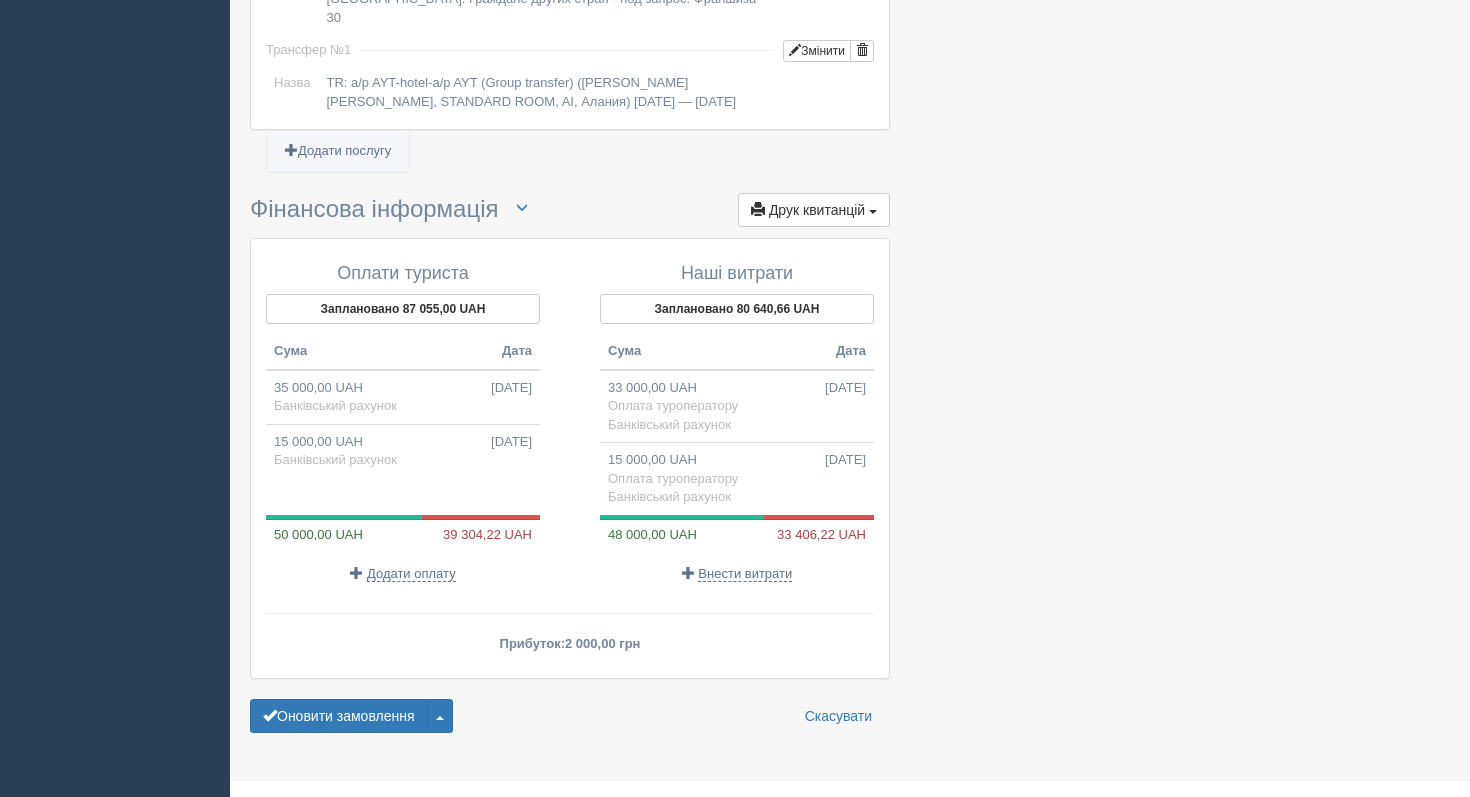 scroll, scrollTop: 2009, scrollLeft: 0, axis: vertical 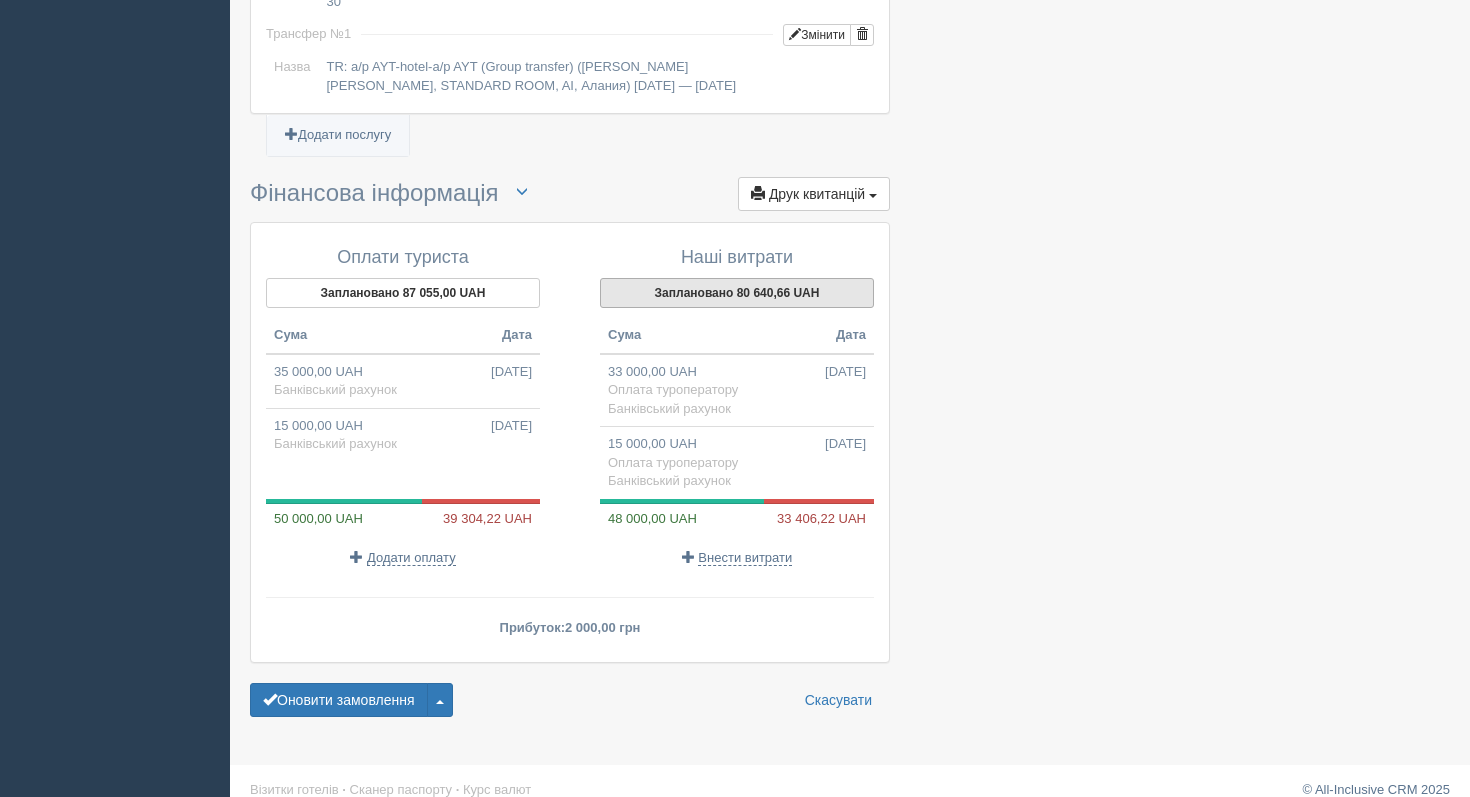 click on "Заплановано 80 640,66 UAH" at bounding box center [737, 293] 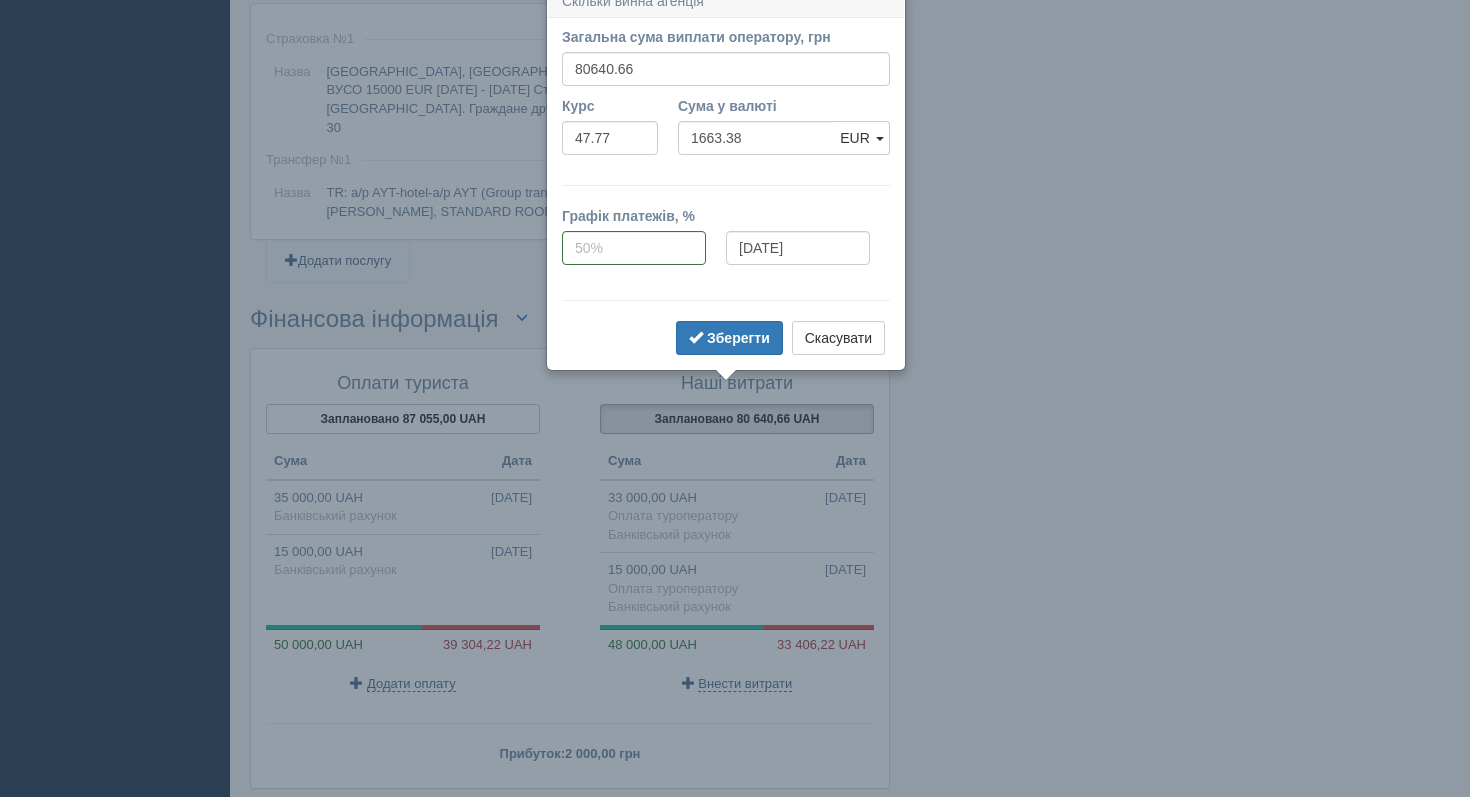 scroll, scrollTop: 1867, scrollLeft: 0, axis: vertical 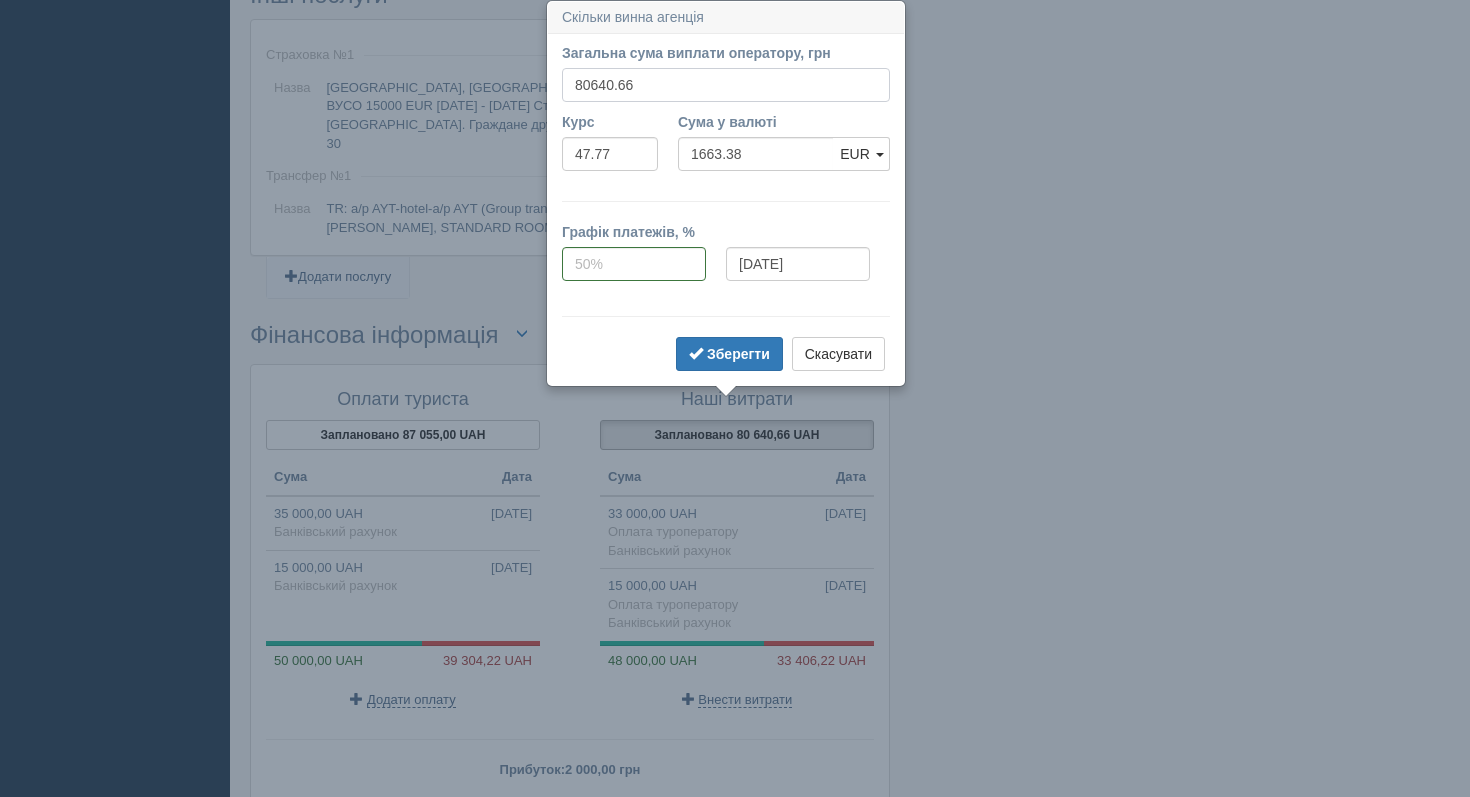 drag, startPoint x: 667, startPoint y: 88, endPoint x: 464, endPoint y: 80, distance: 203.15758 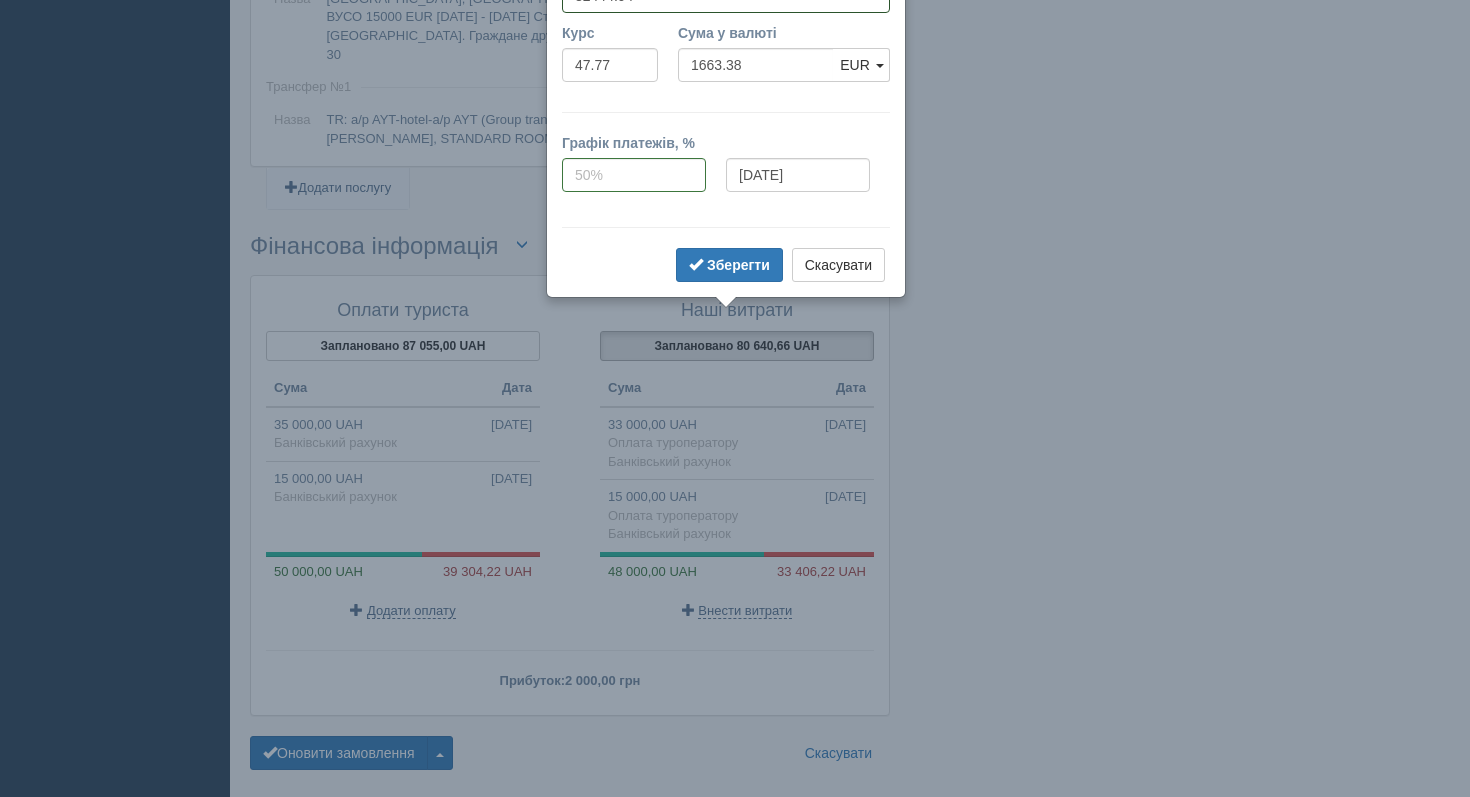 scroll, scrollTop: 1965, scrollLeft: 0, axis: vertical 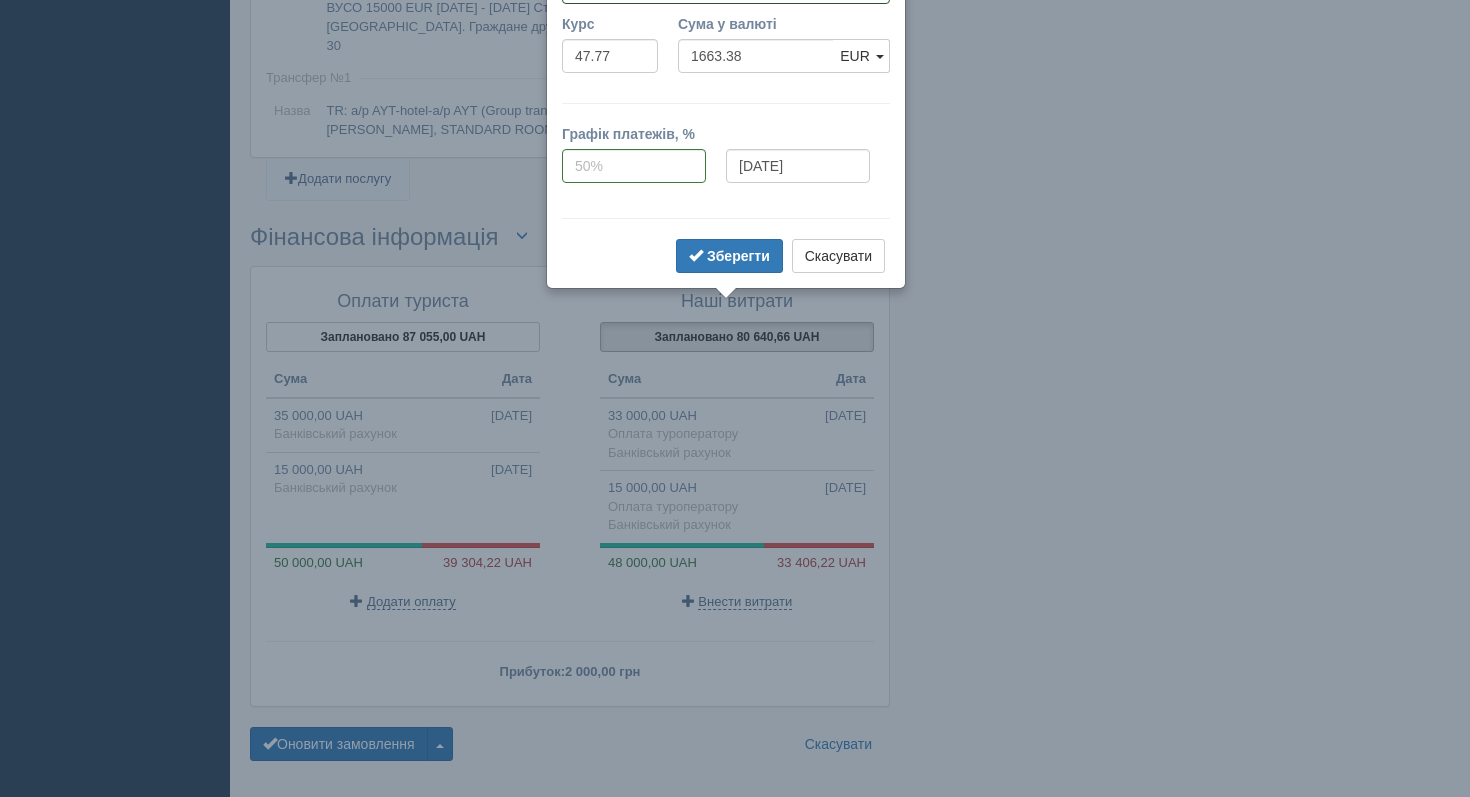 type on "82444.94" 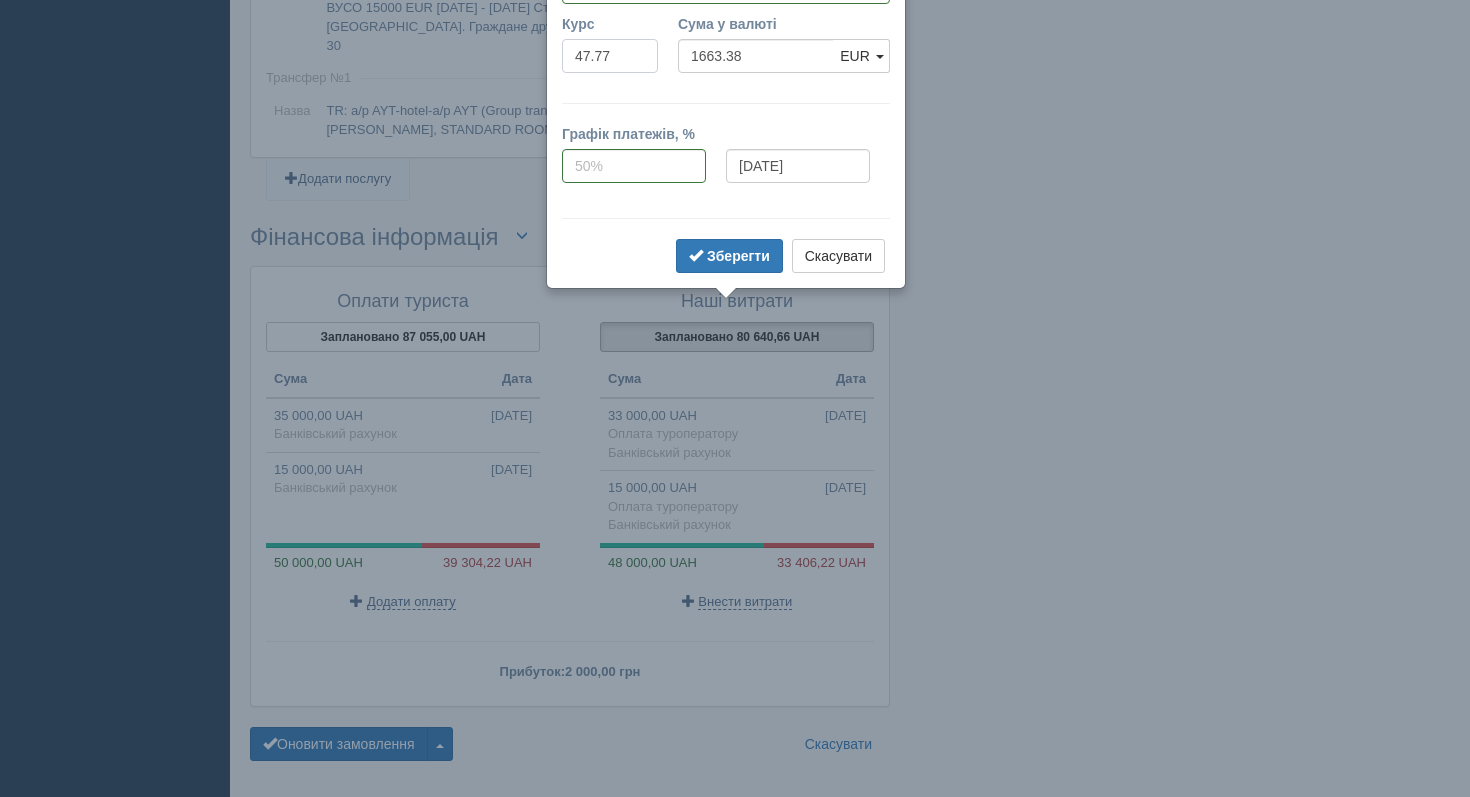 type on "1725.87" 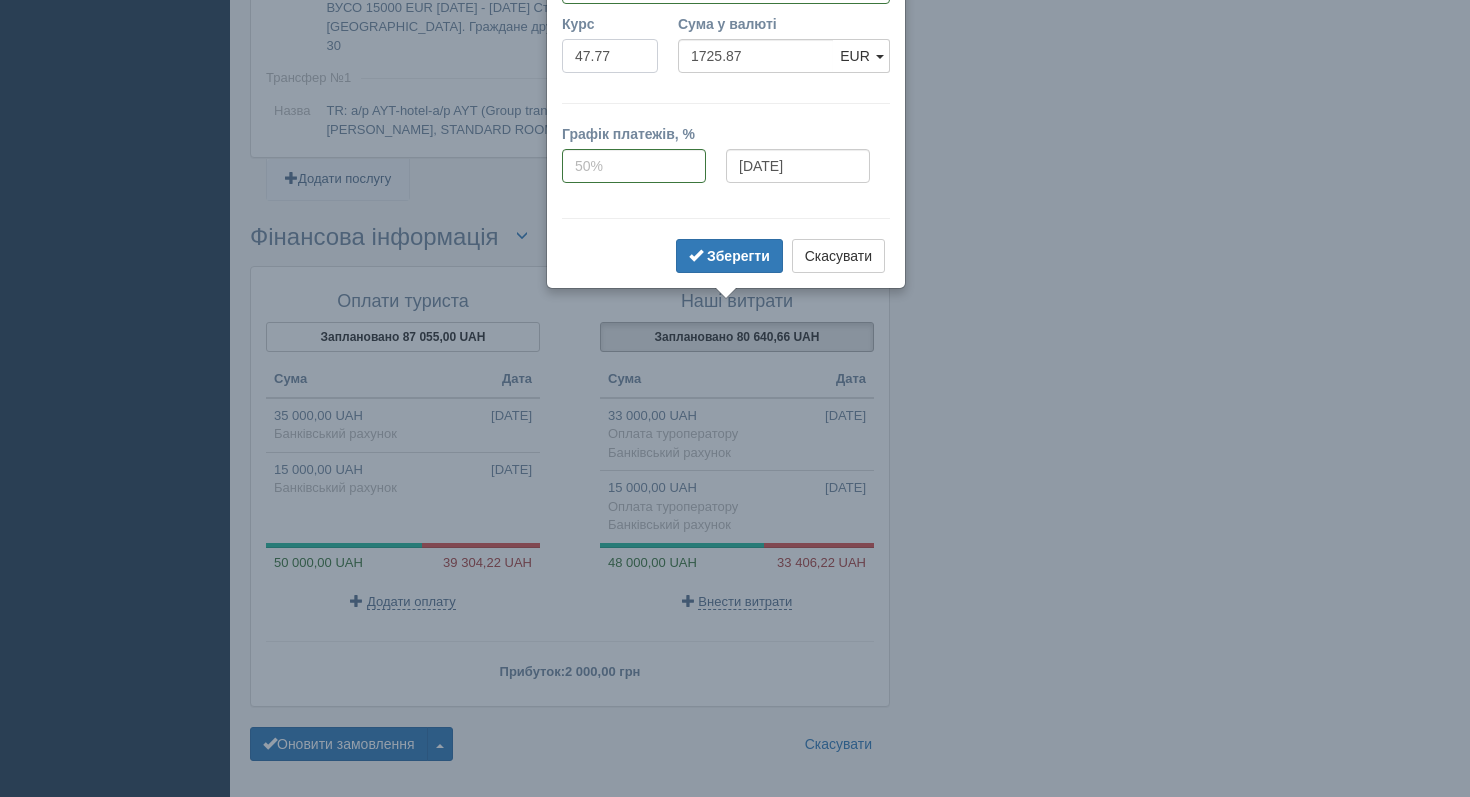 drag, startPoint x: 616, startPoint y: 50, endPoint x: 509, endPoint y: 45, distance: 107.11676 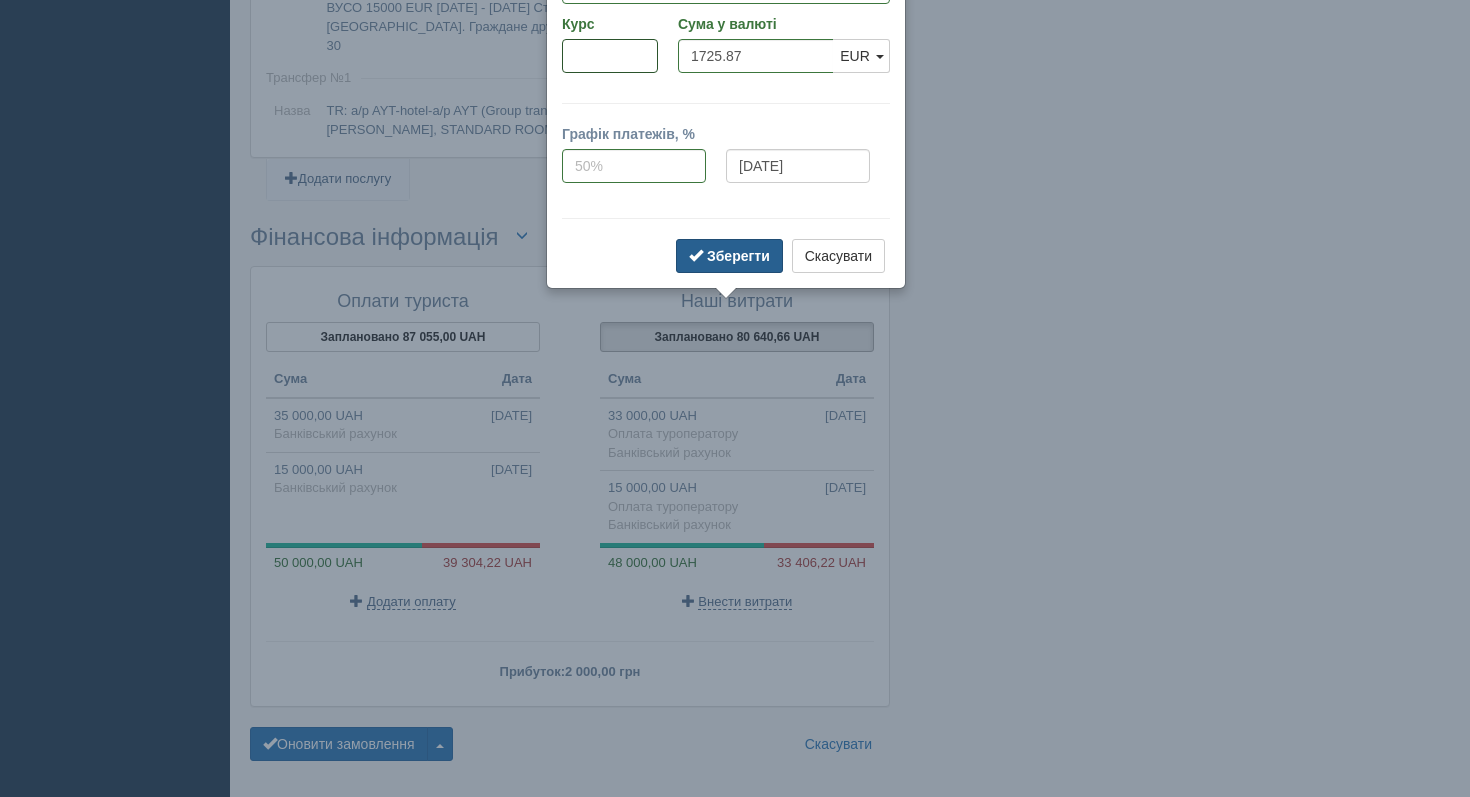 type 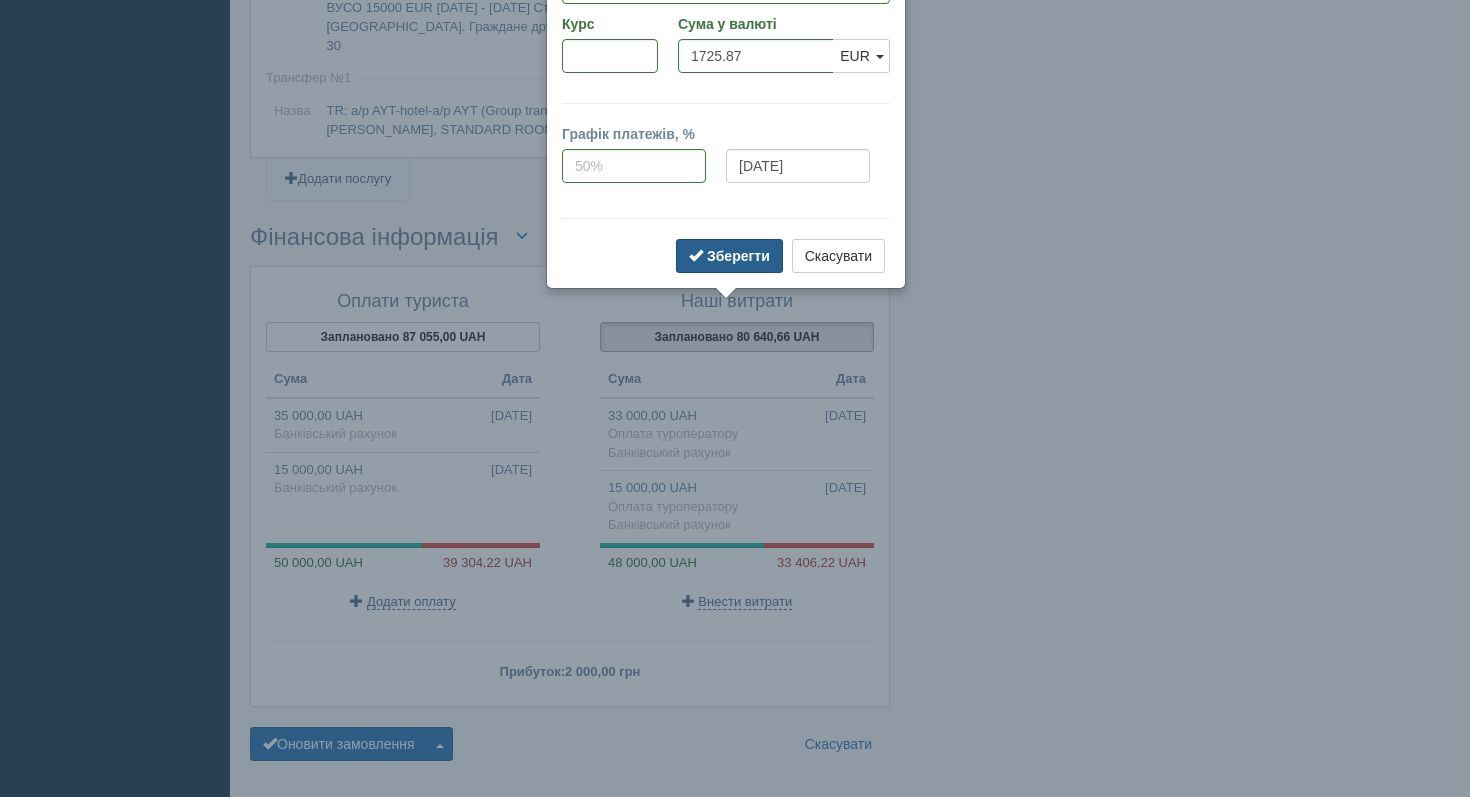 type 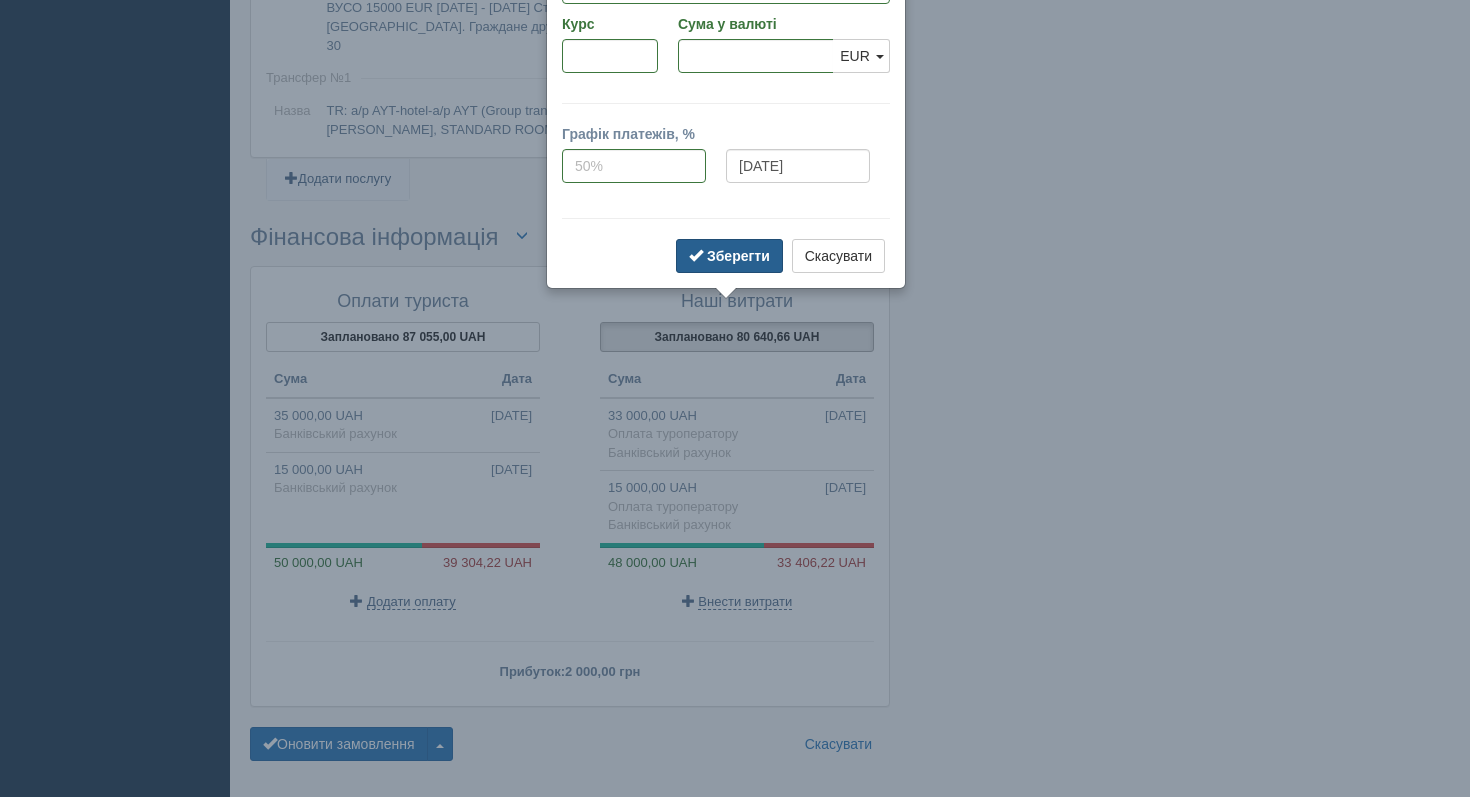click on "Зберегти" at bounding box center [738, 256] 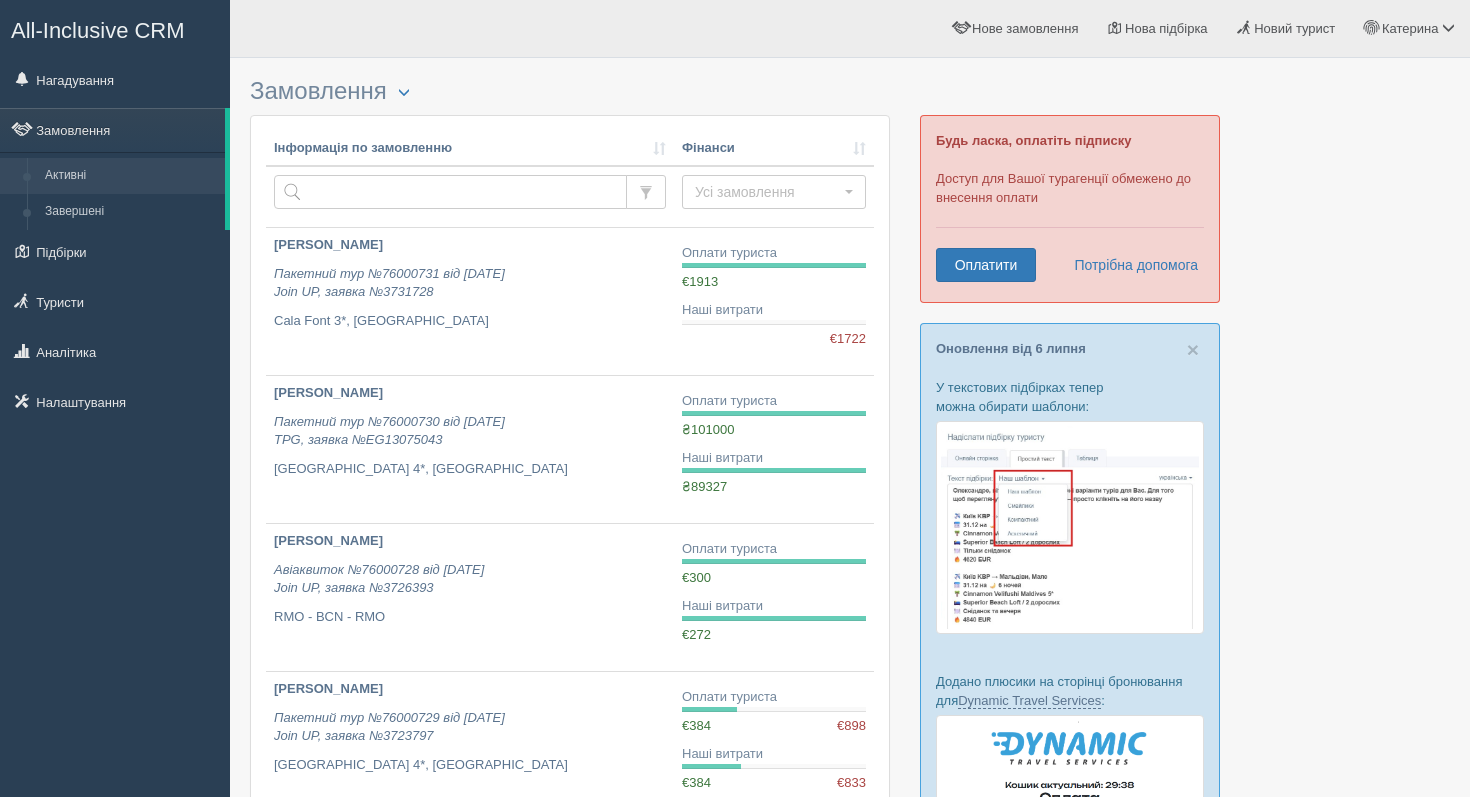 scroll, scrollTop: 1099, scrollLeft: 0, axis: vertical 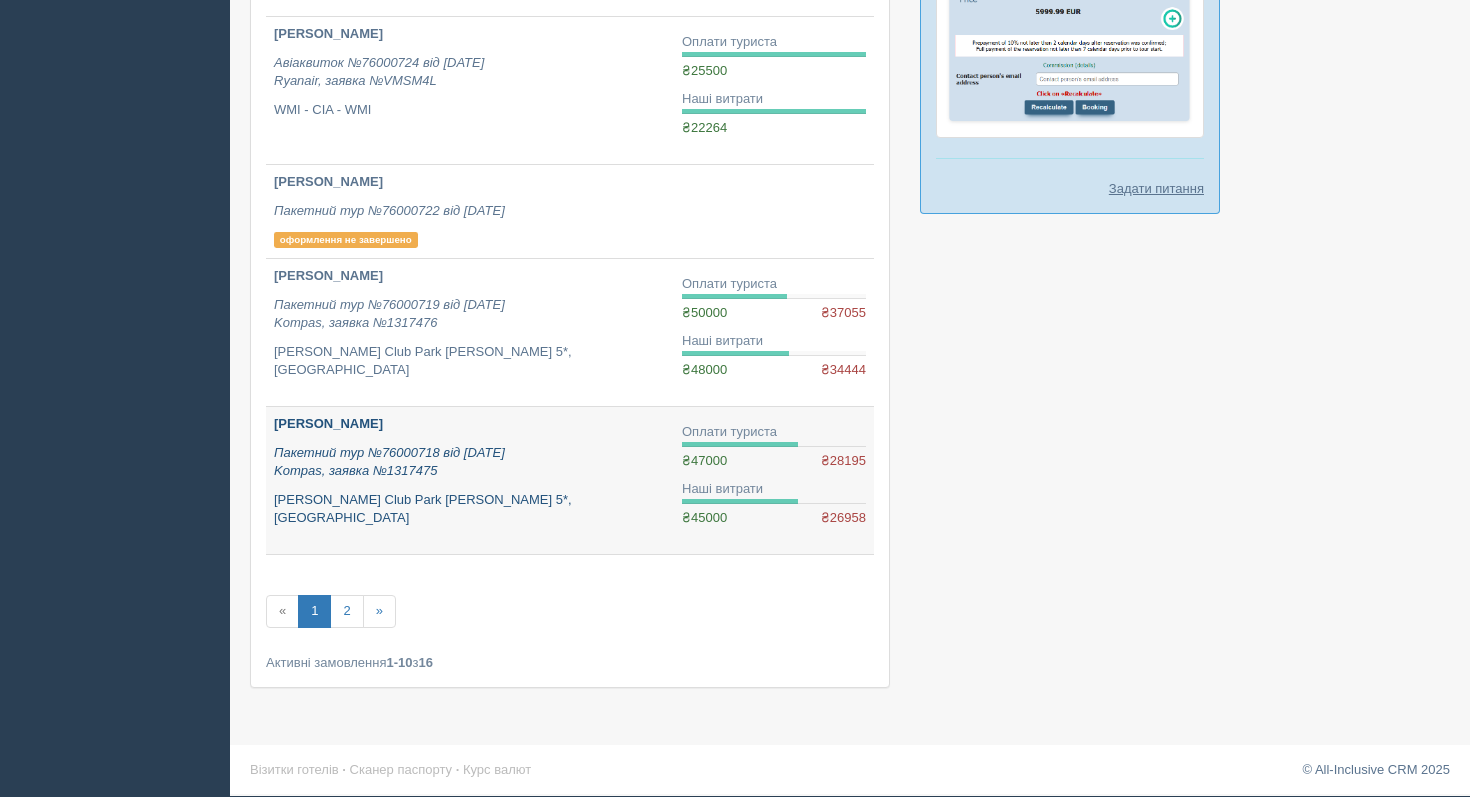 click on "Пакетний тур №76000718 від [DATE]
Kompas, заявка №1317475" at bounding box center (389, 462) 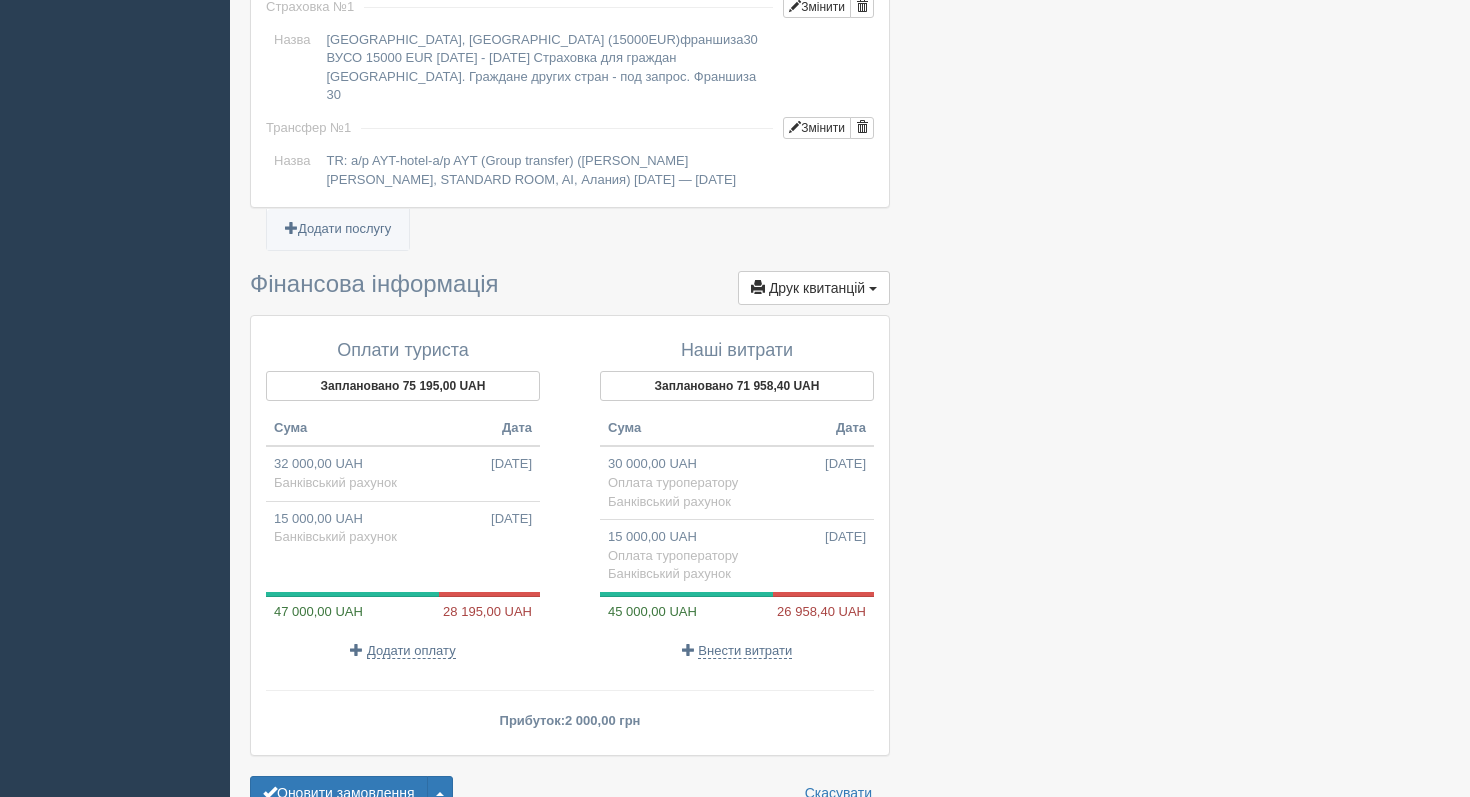 scroll, scrollTop: 1813, scrollLeft: 0, axis: vertical 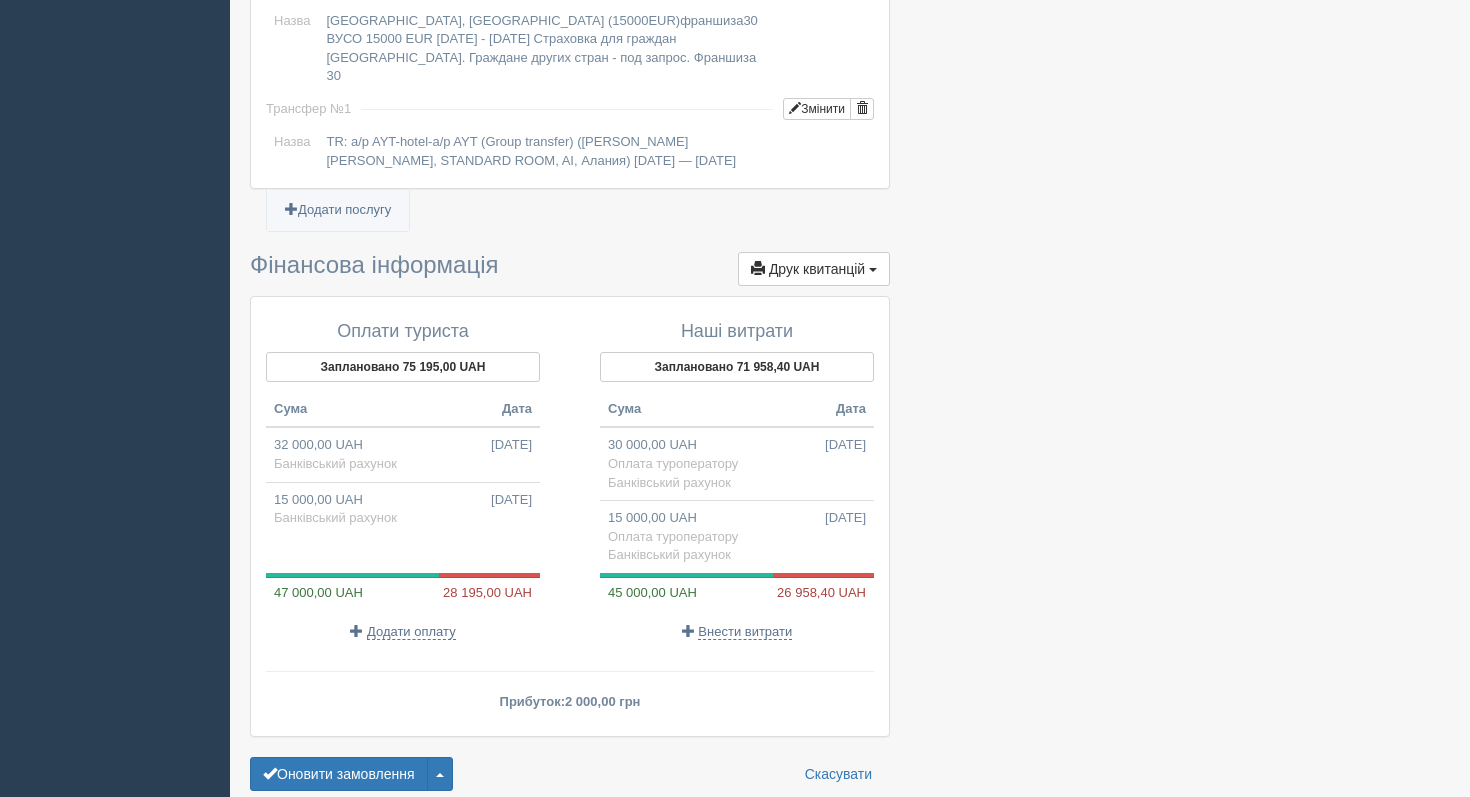 click on "15 000,00 UAH
29.05.2025
Банківський рахунок" at bounding box center (403, 509) 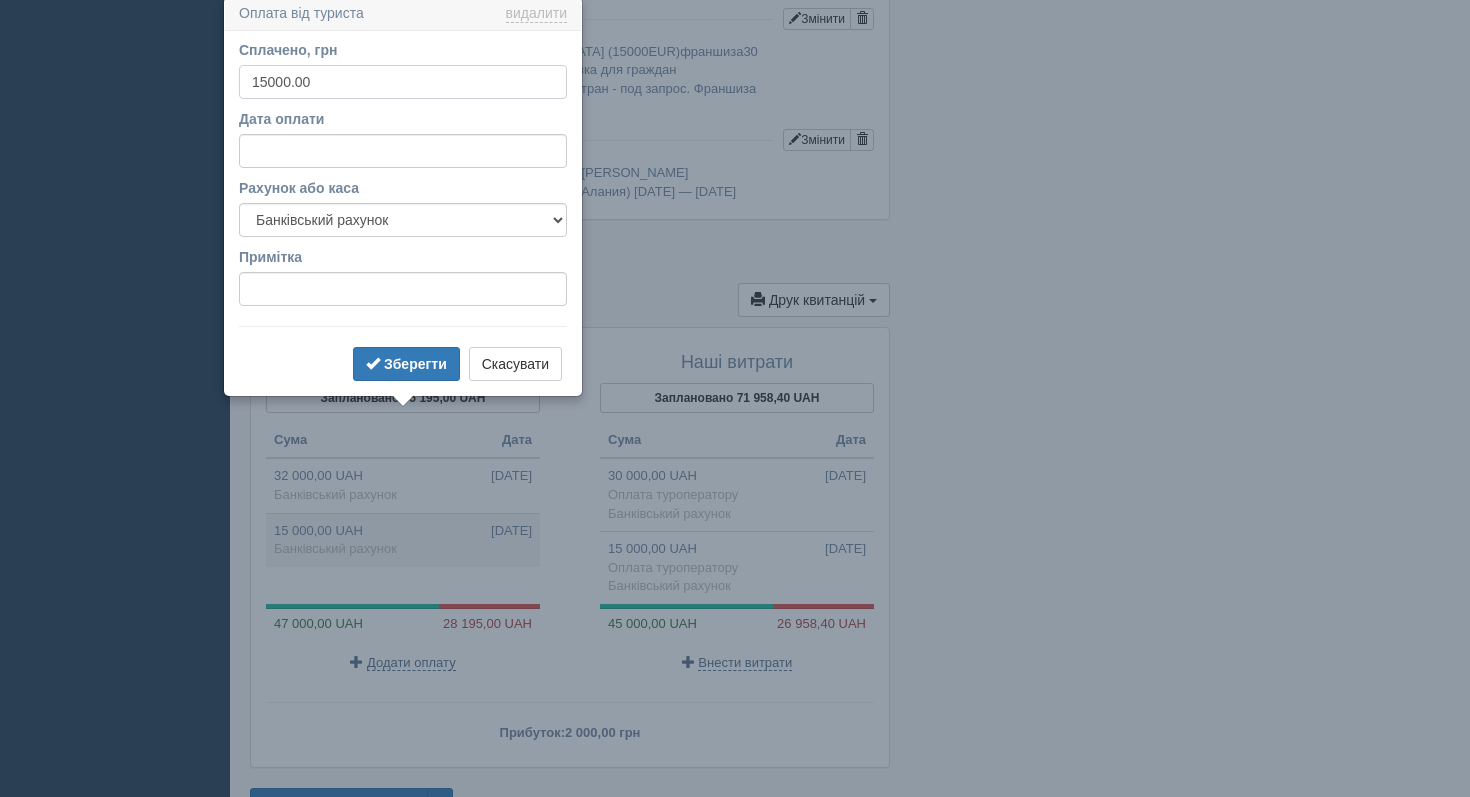 scroll, scrollTop: 1788, scrollLeft: 0, axis: vertical 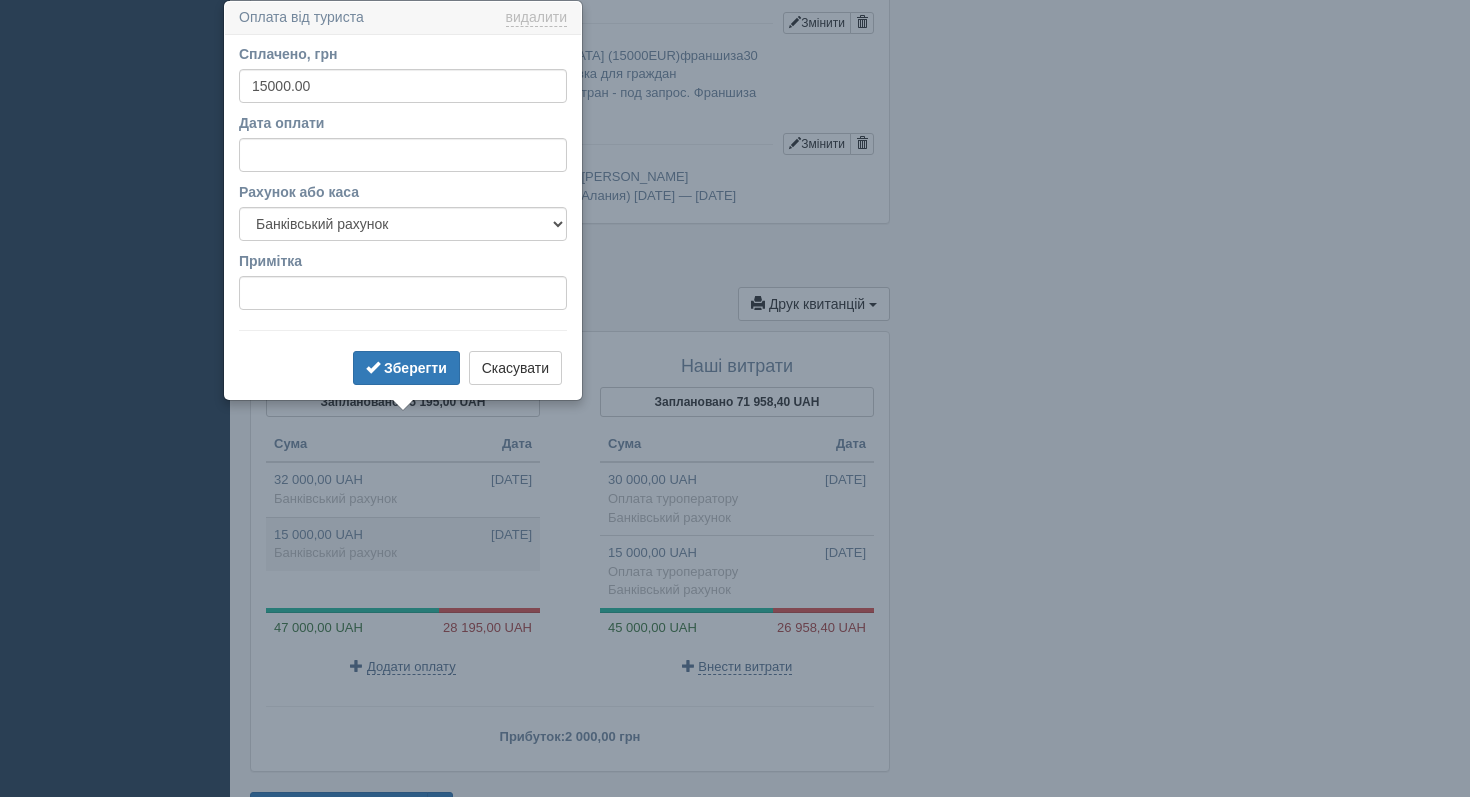 click on "Сплачено, грн
15000.00
За курсом
1
Дата оплати
Рахунок або каса
Банківський рахунок
Готівкова каса
Примітка
Зберегти
Скасувати" at bounding box center [403, 217] 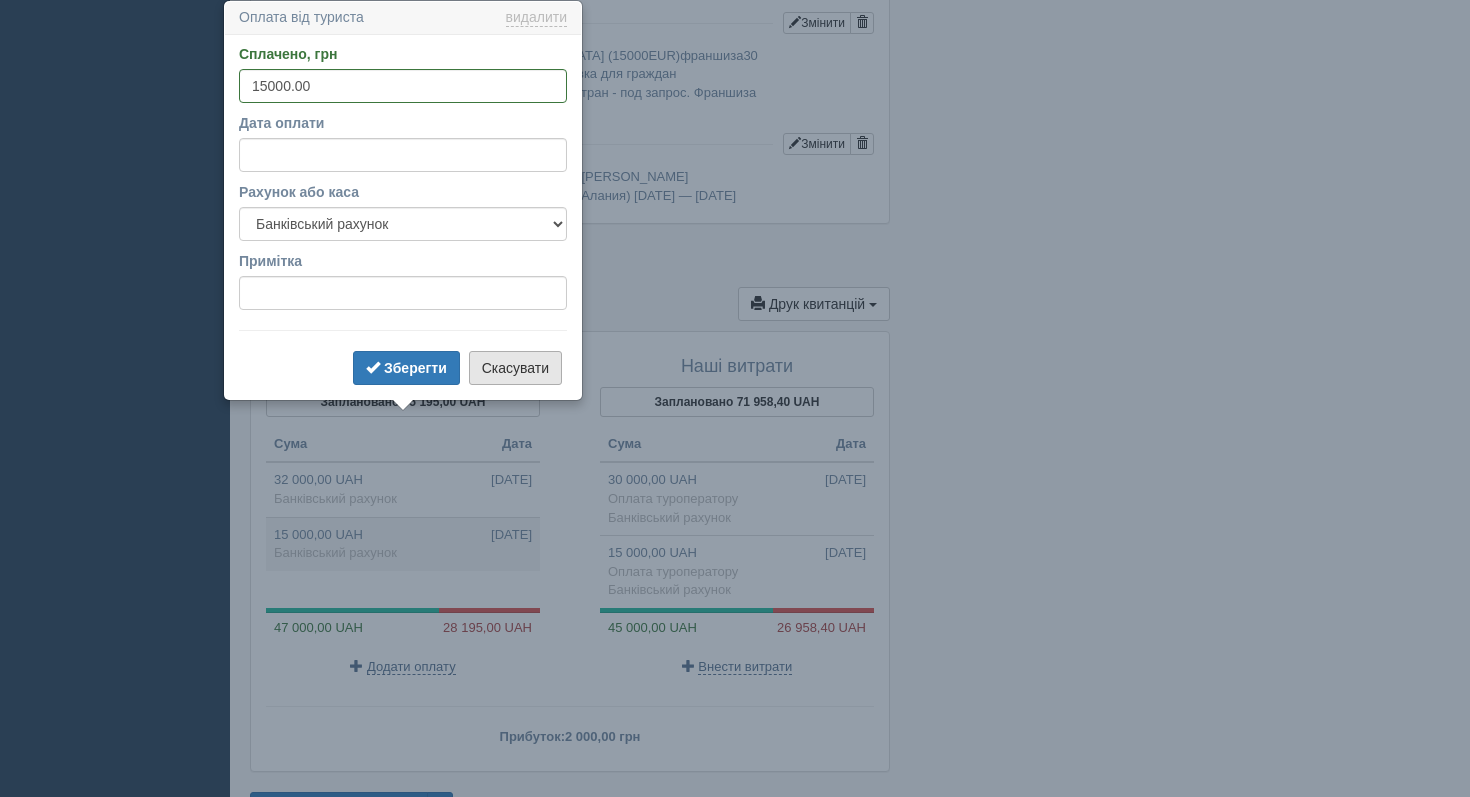 click on "Скасувати" at bounding box center [515, 368] 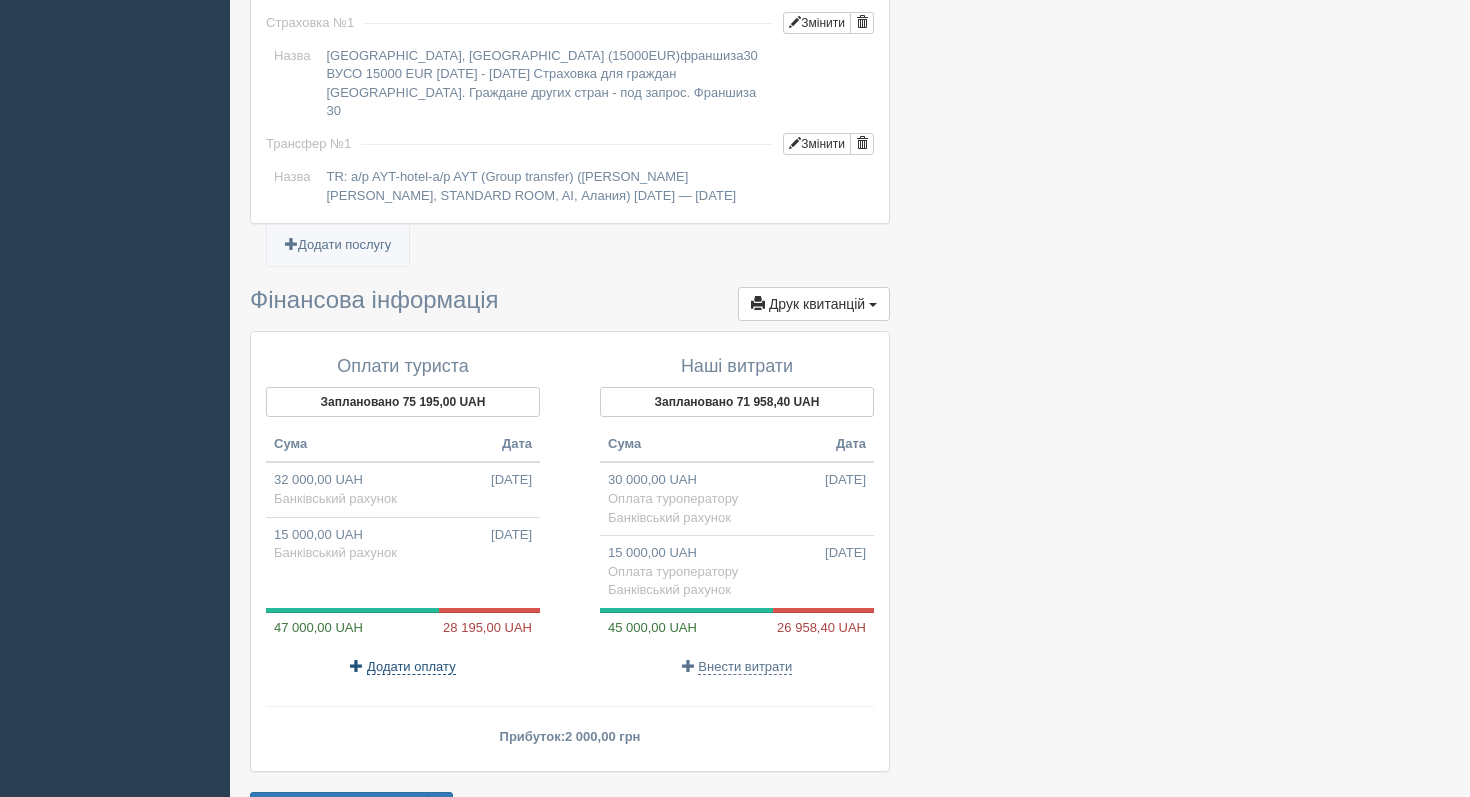 click on "Додати оплату" at bounding box center (411, 667) 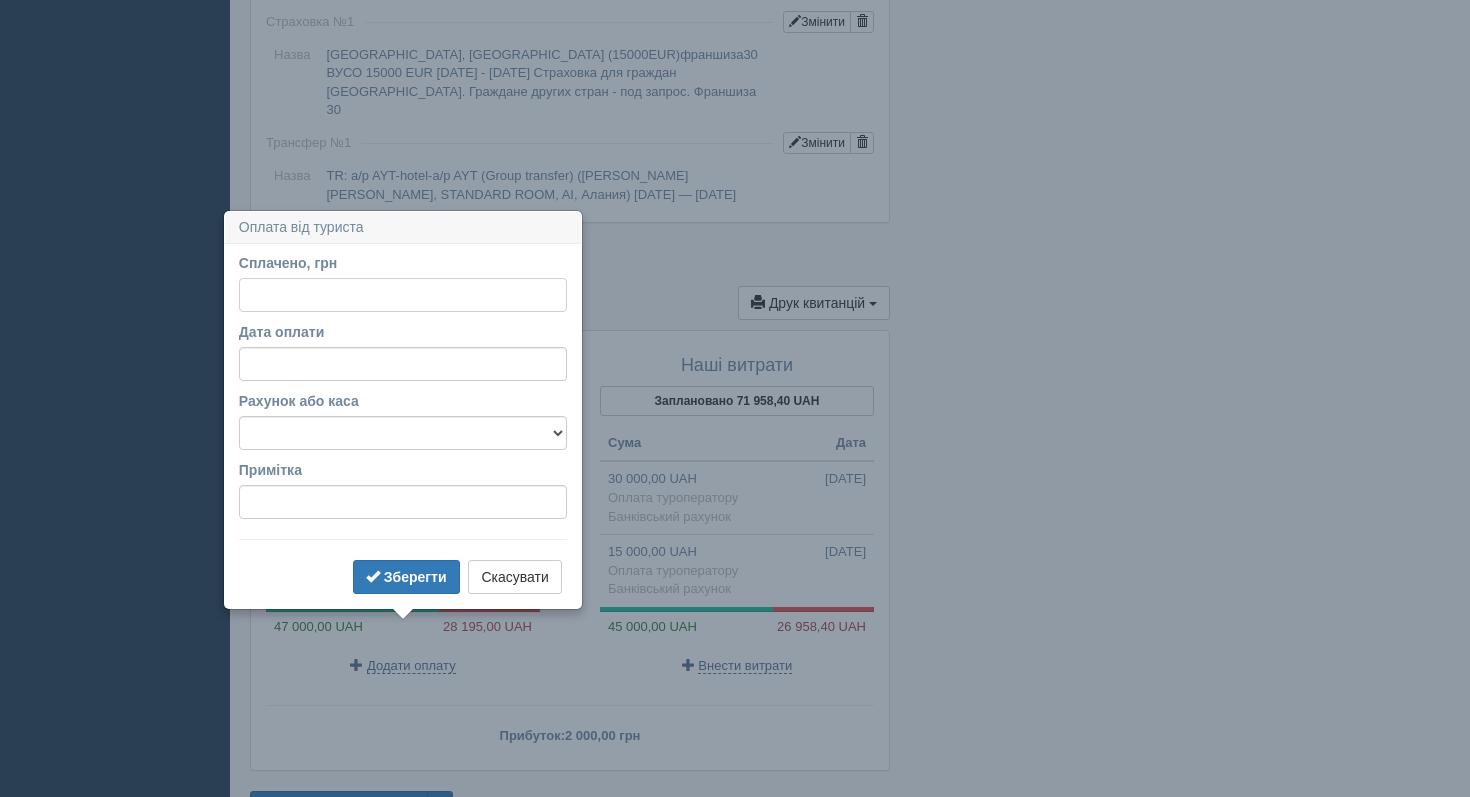 scroll, scrollTop: 1880, scrollLeft: 0, axis: vertical 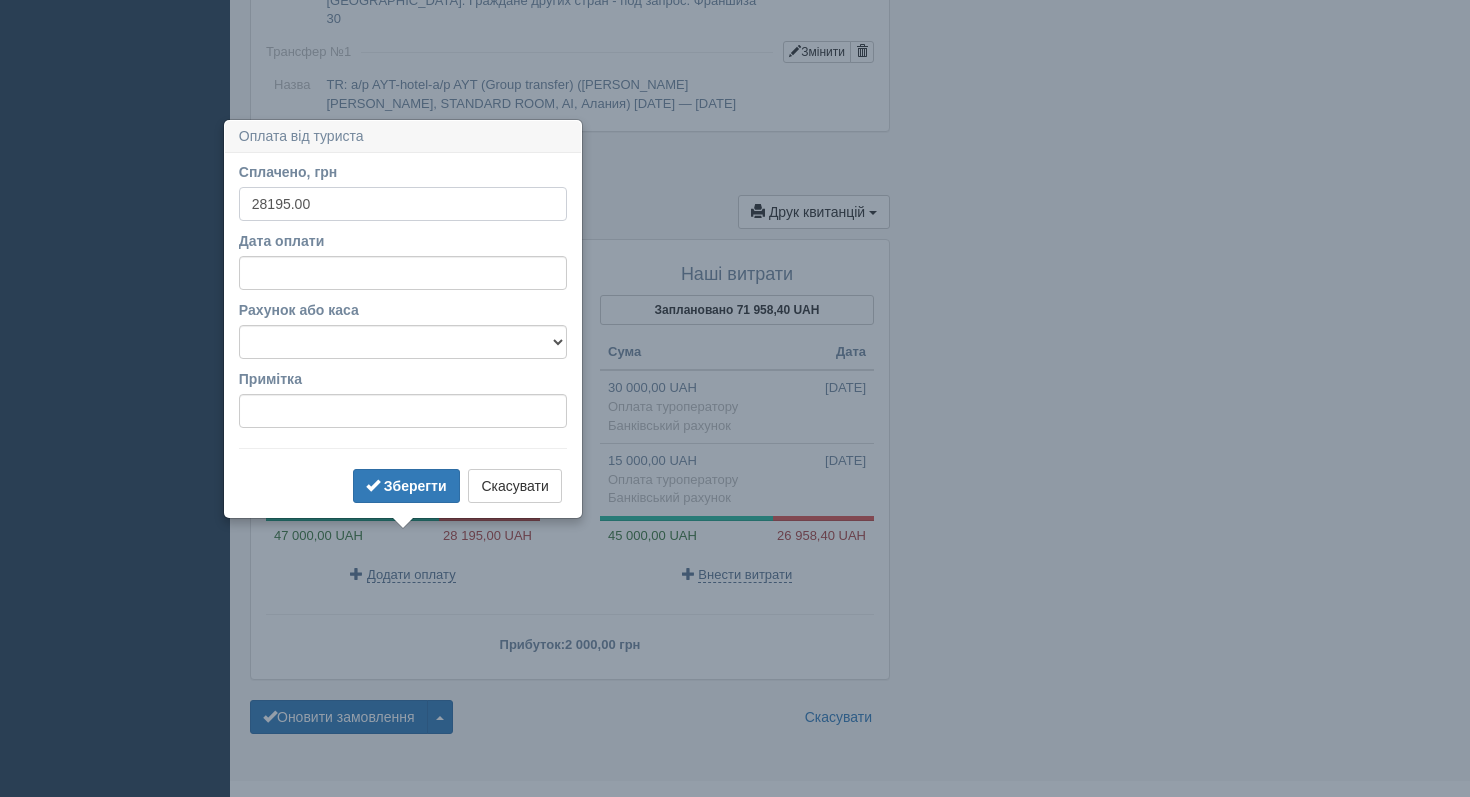 type on "28195.00" 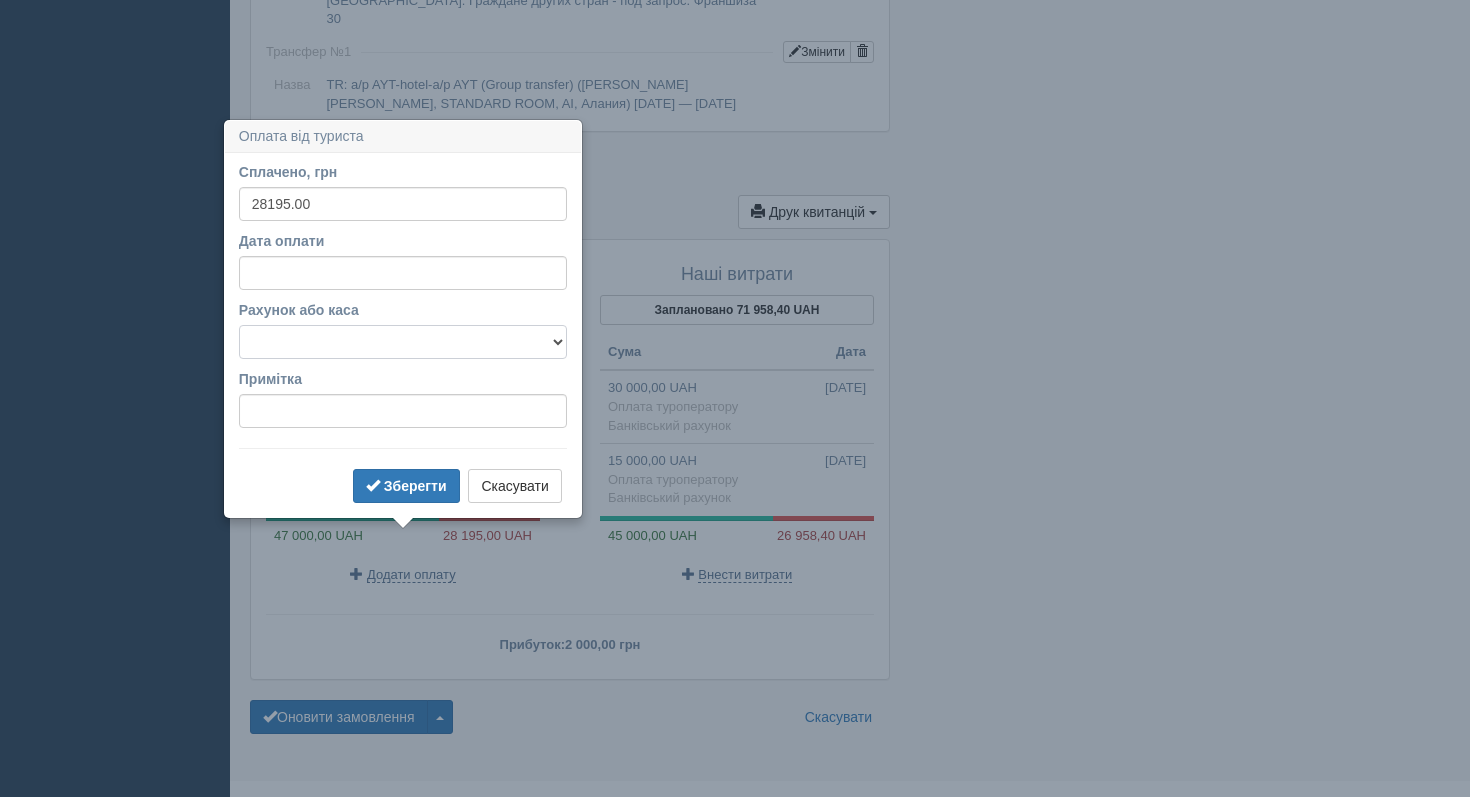 click on "Банківський рахунок
Готівкова каса" at bounding box center [403, 342] 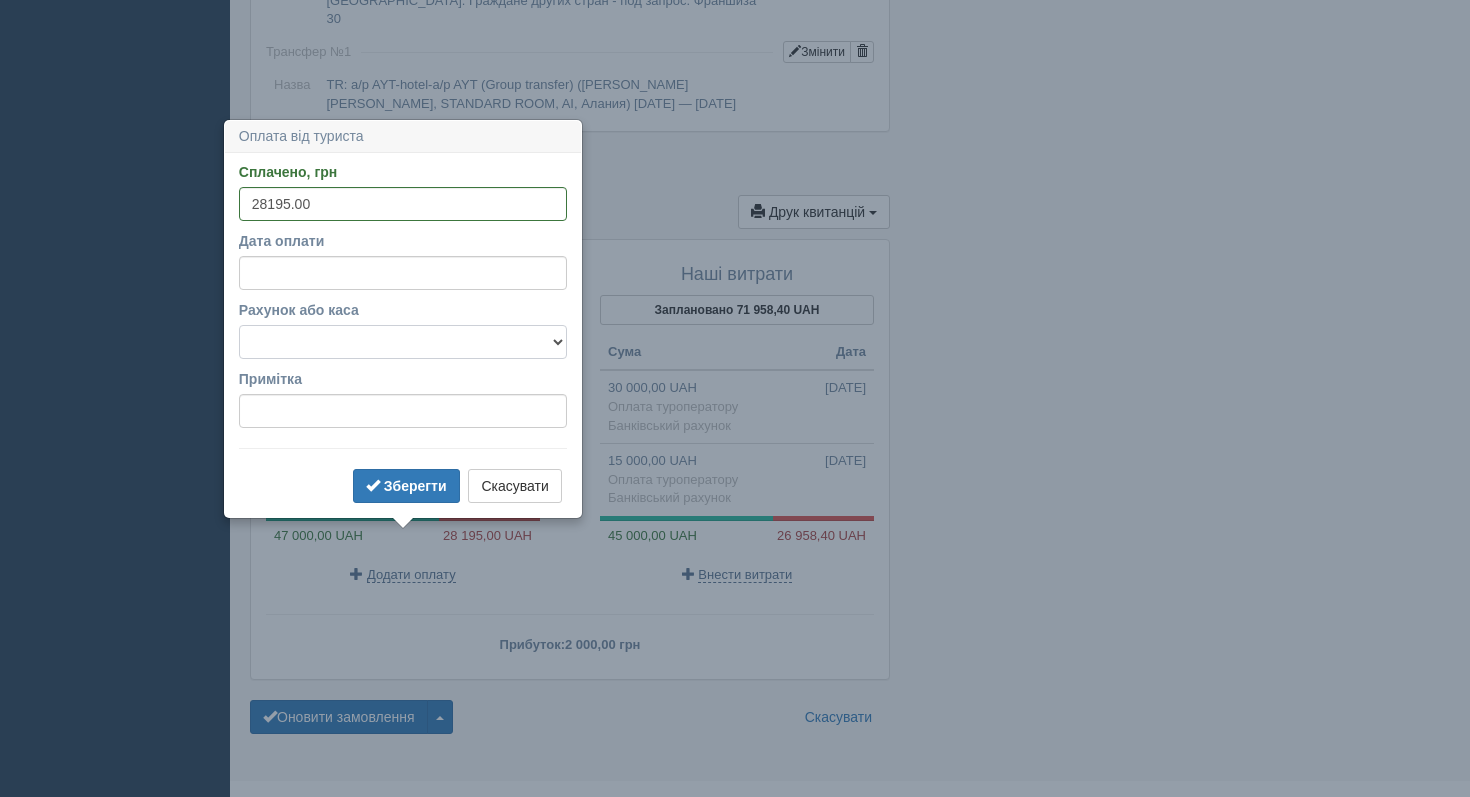 select on "1189" 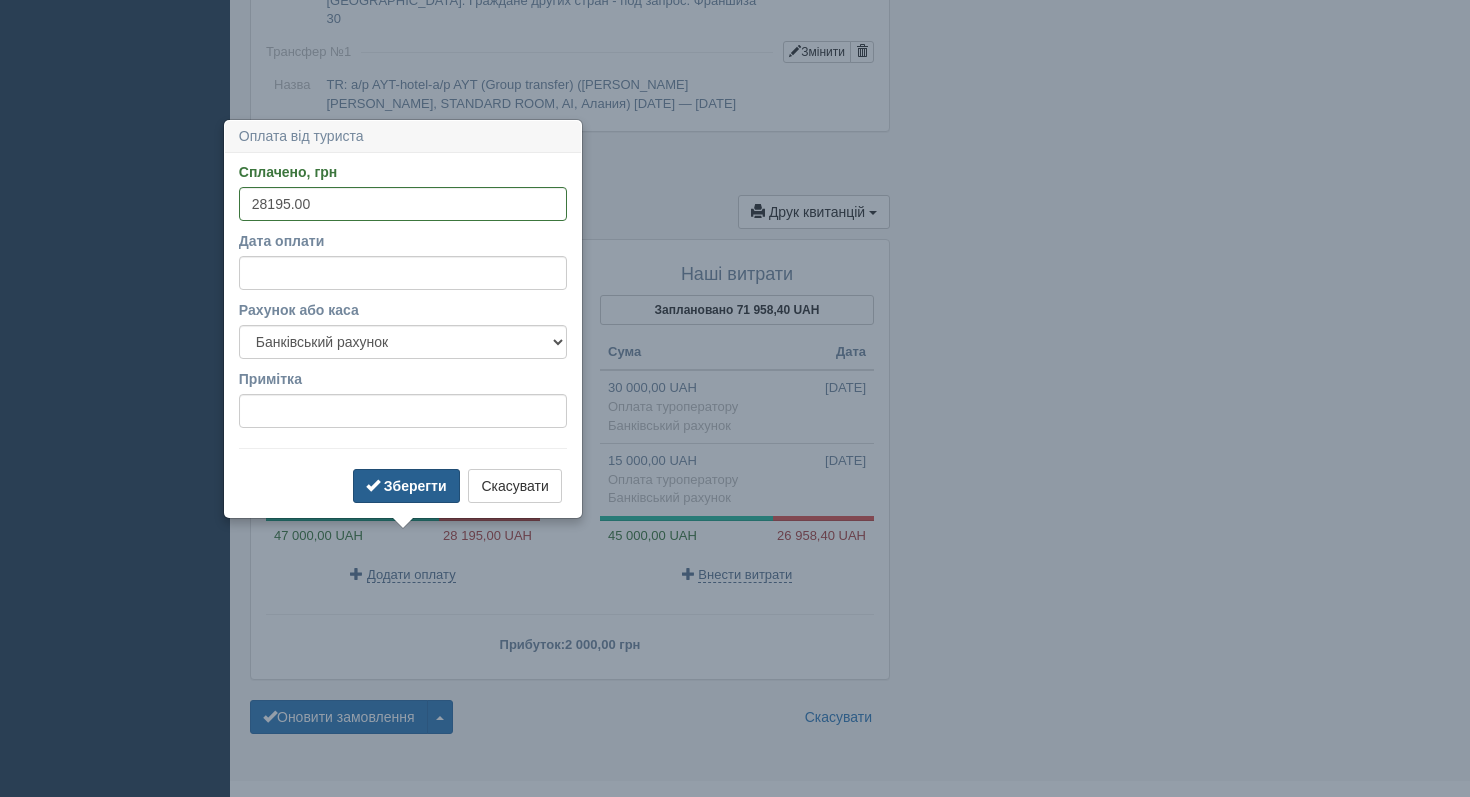 click on "Зберегти" at bounding box center [415, 486] 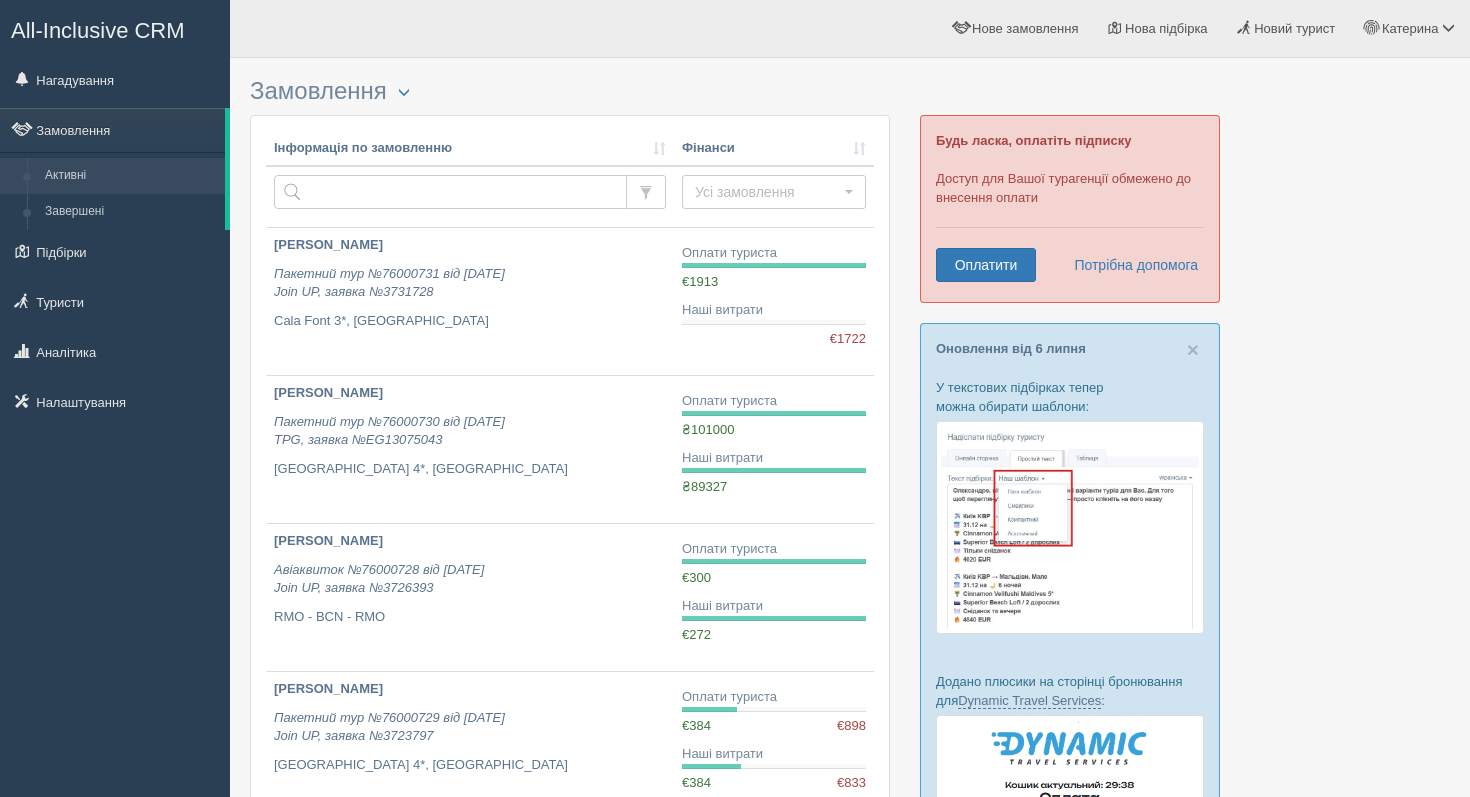 scroll, scrollTop: 1099, scrollLeft: 0, axis: vertical 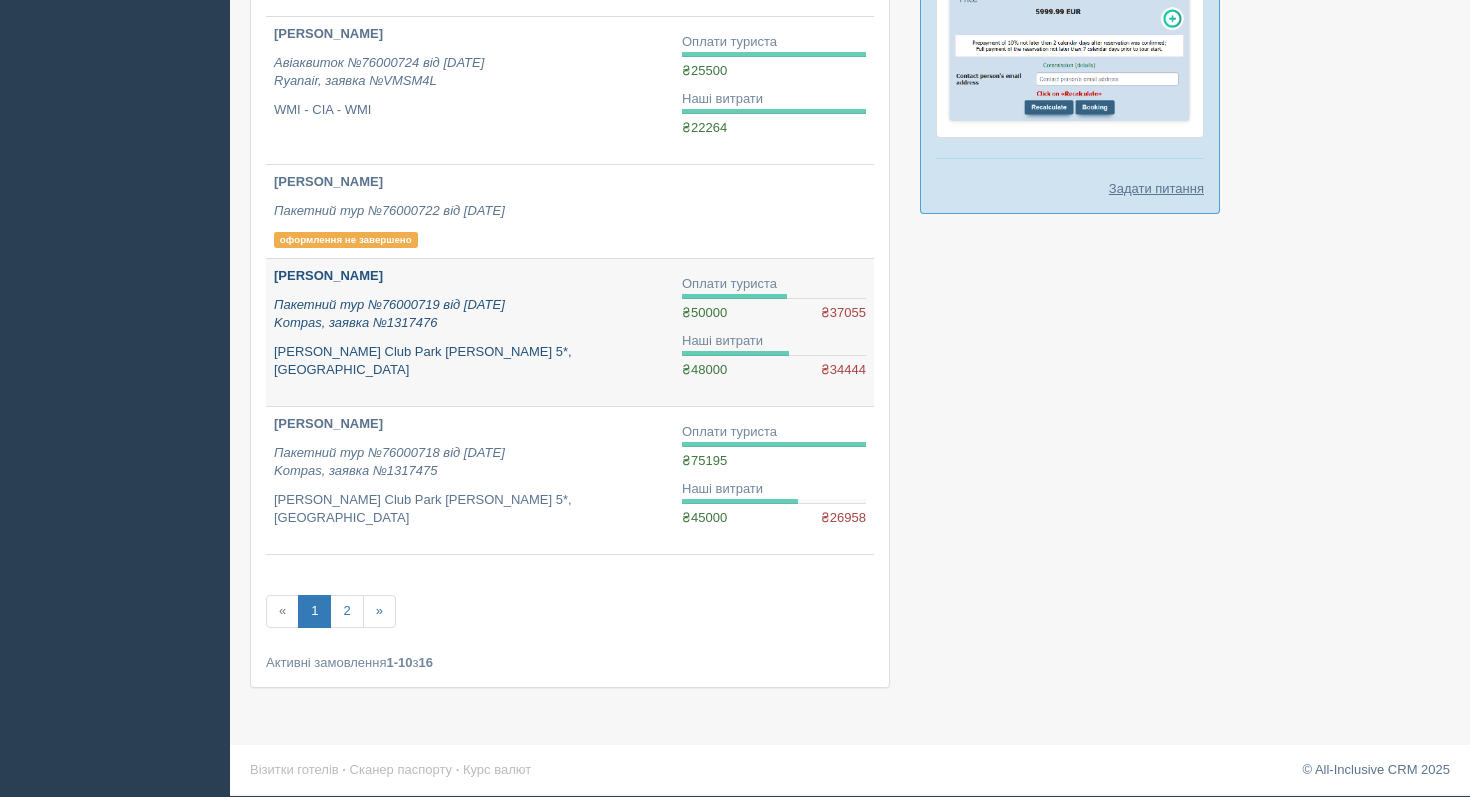 click on "[PERSON_NAME]
Пакетний тур №76000719 від [DATE]
Kompas, заявка №1317476
[PERSON_NAME][GEOGRAPHIC_DATA] [PERSON_NAME] 5*, [GEOGRAPHIC_DATA]" at bounding box center (470, 323) 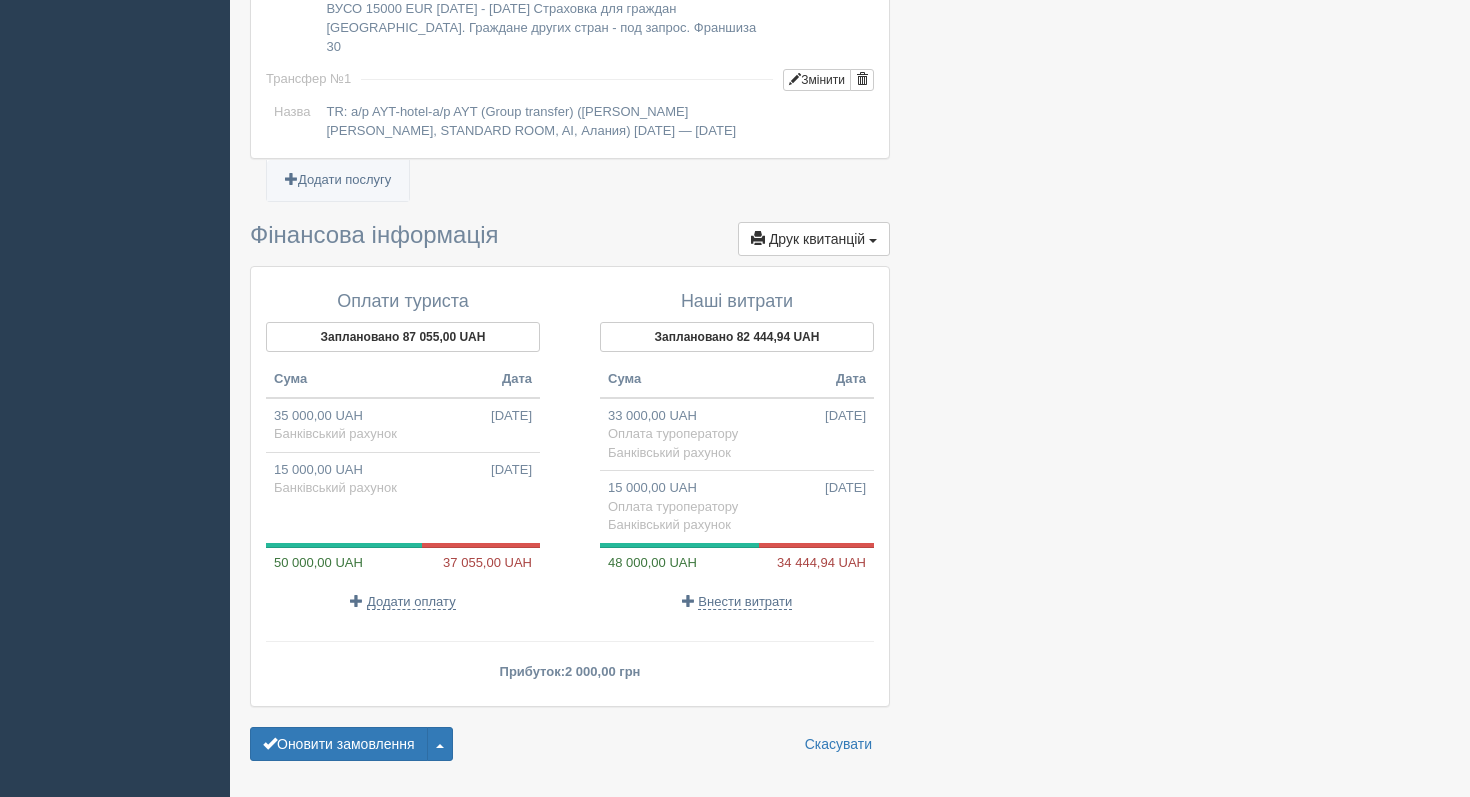 scroll, scrollTop: 2008, scrollLeft: 0, axis: vertical 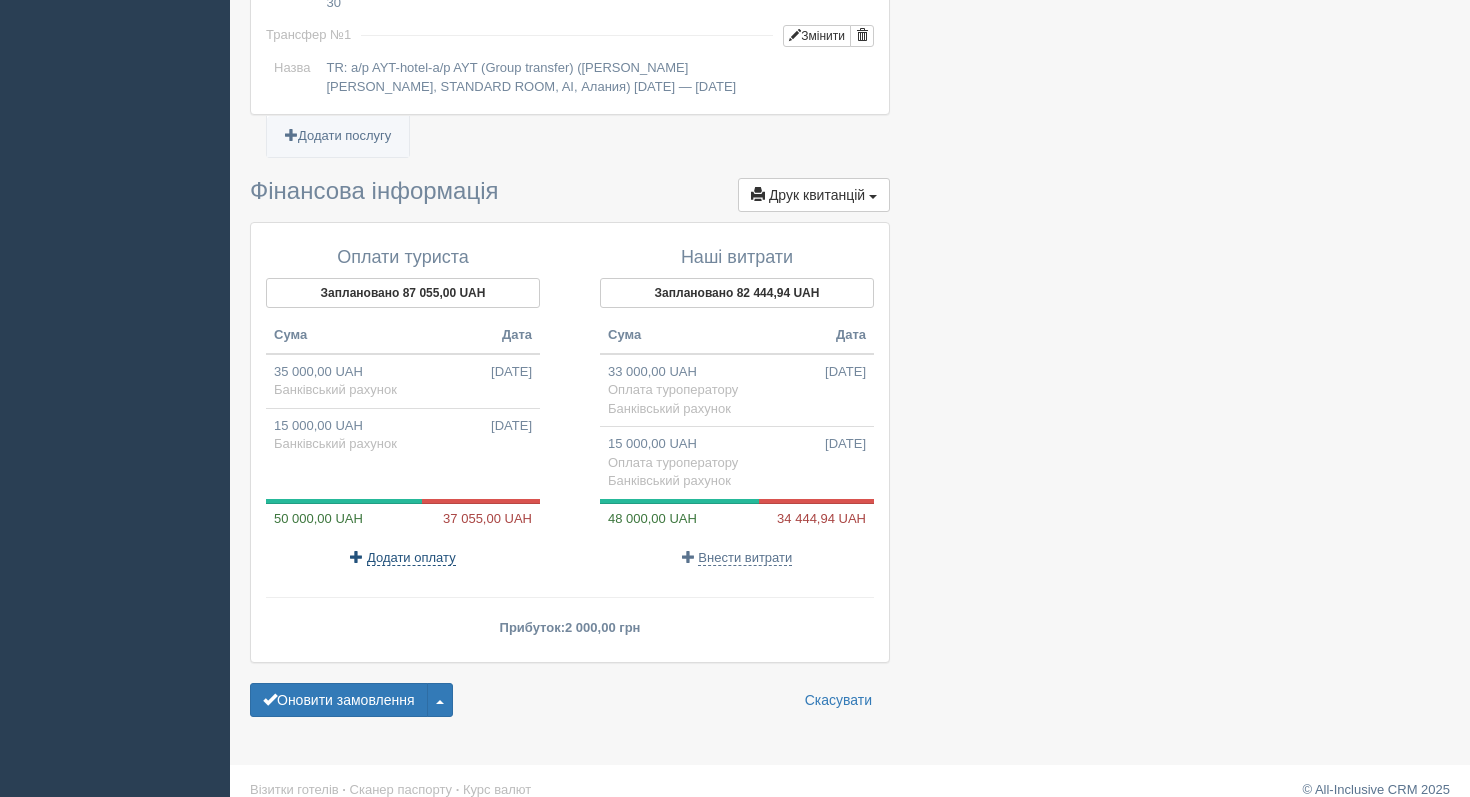 click on "Додати оплату" at bounding box center [411, 558] 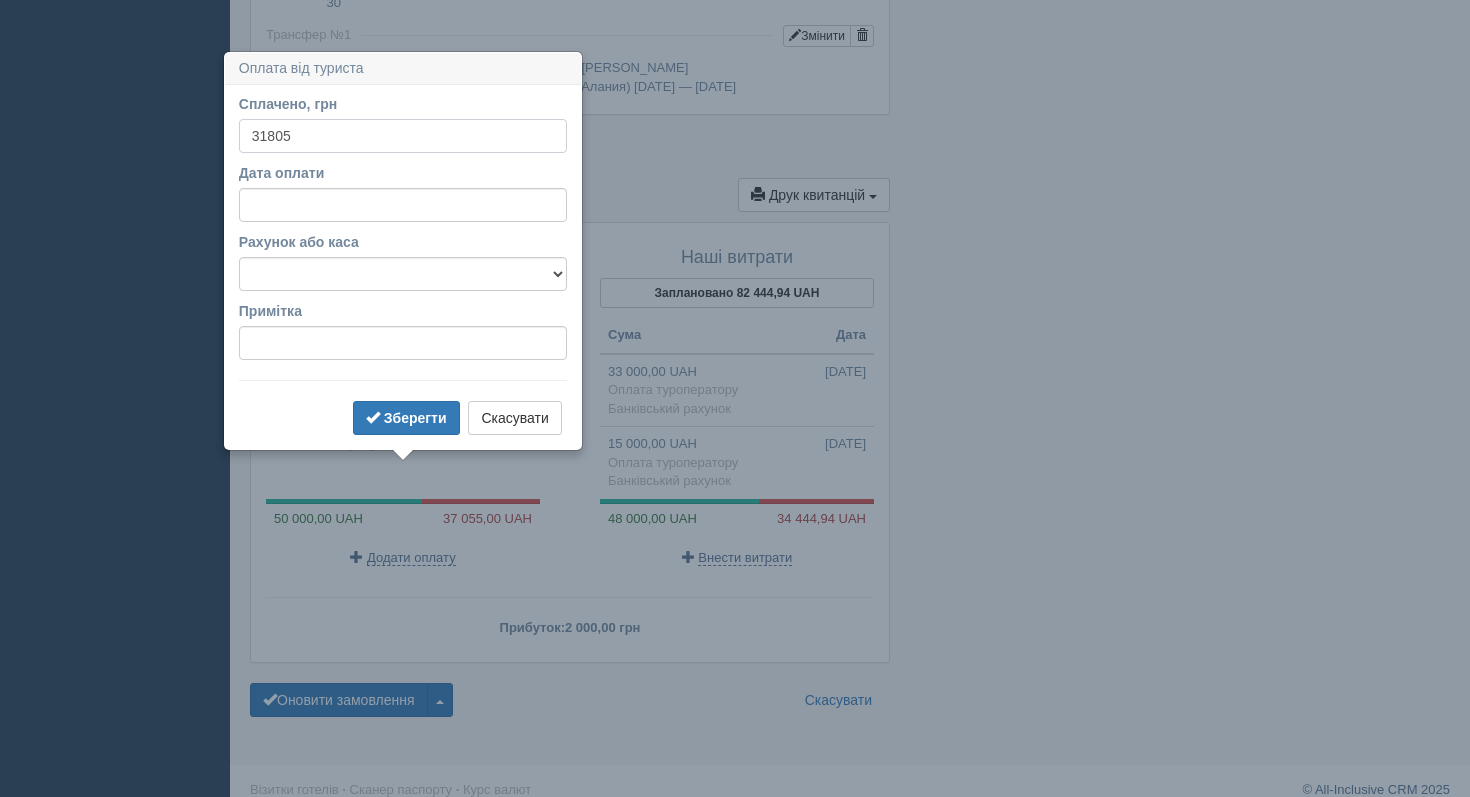 scroll, scrollTop: 1786, scrollLeft: 0, axis: vertical 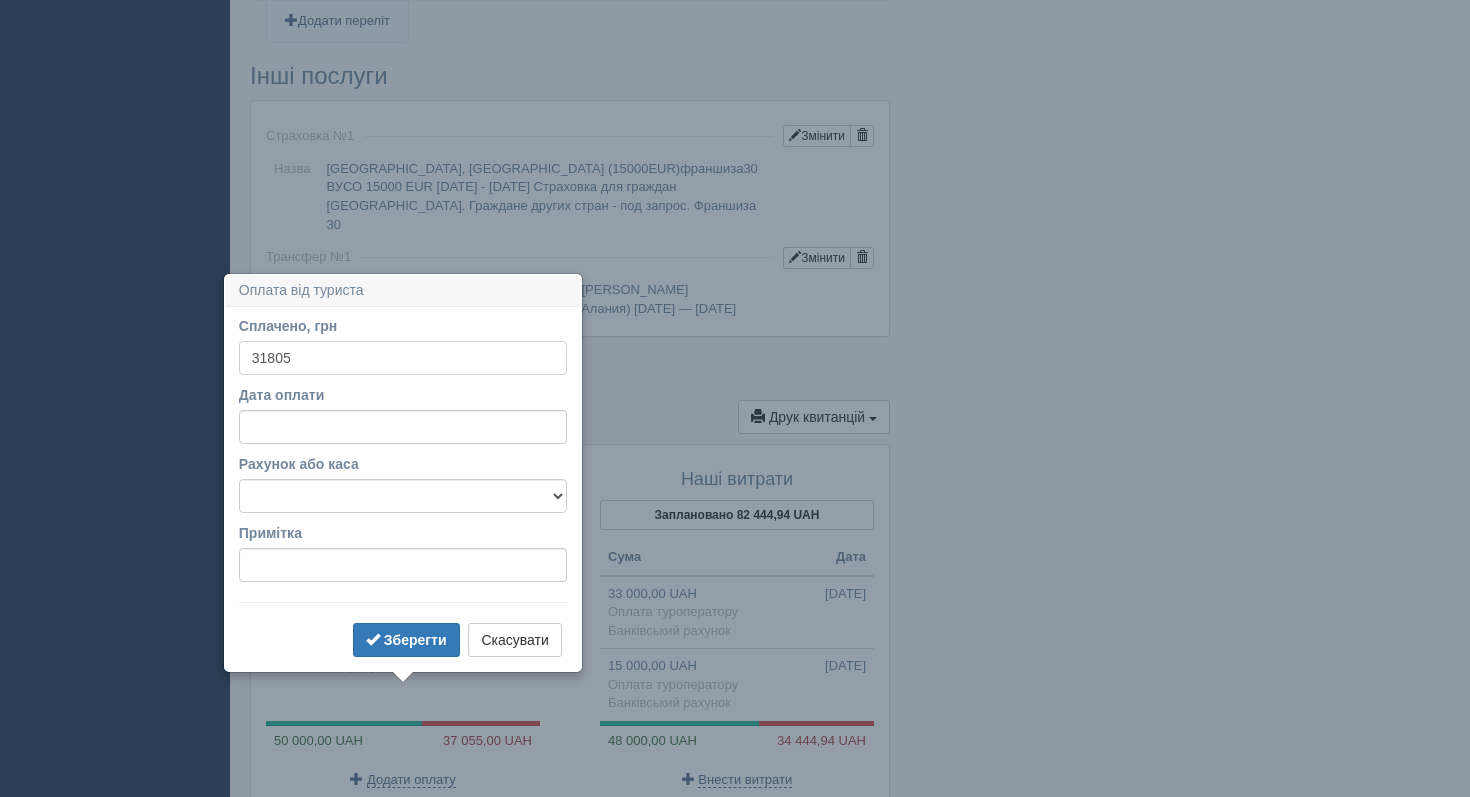 type on "31805" 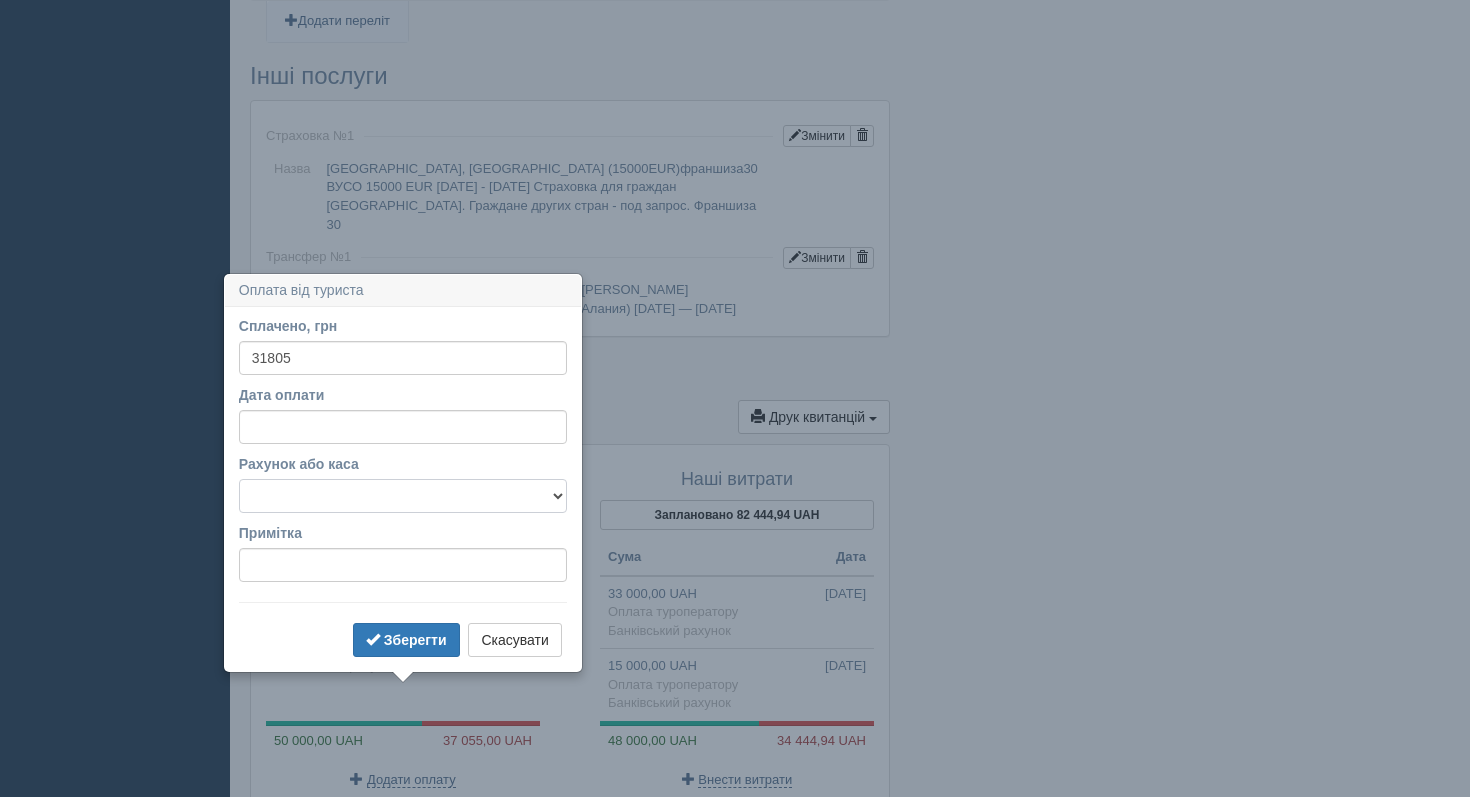 click on "Банківський рахунок
Готівкова каса" at bounding box center [403, 496] 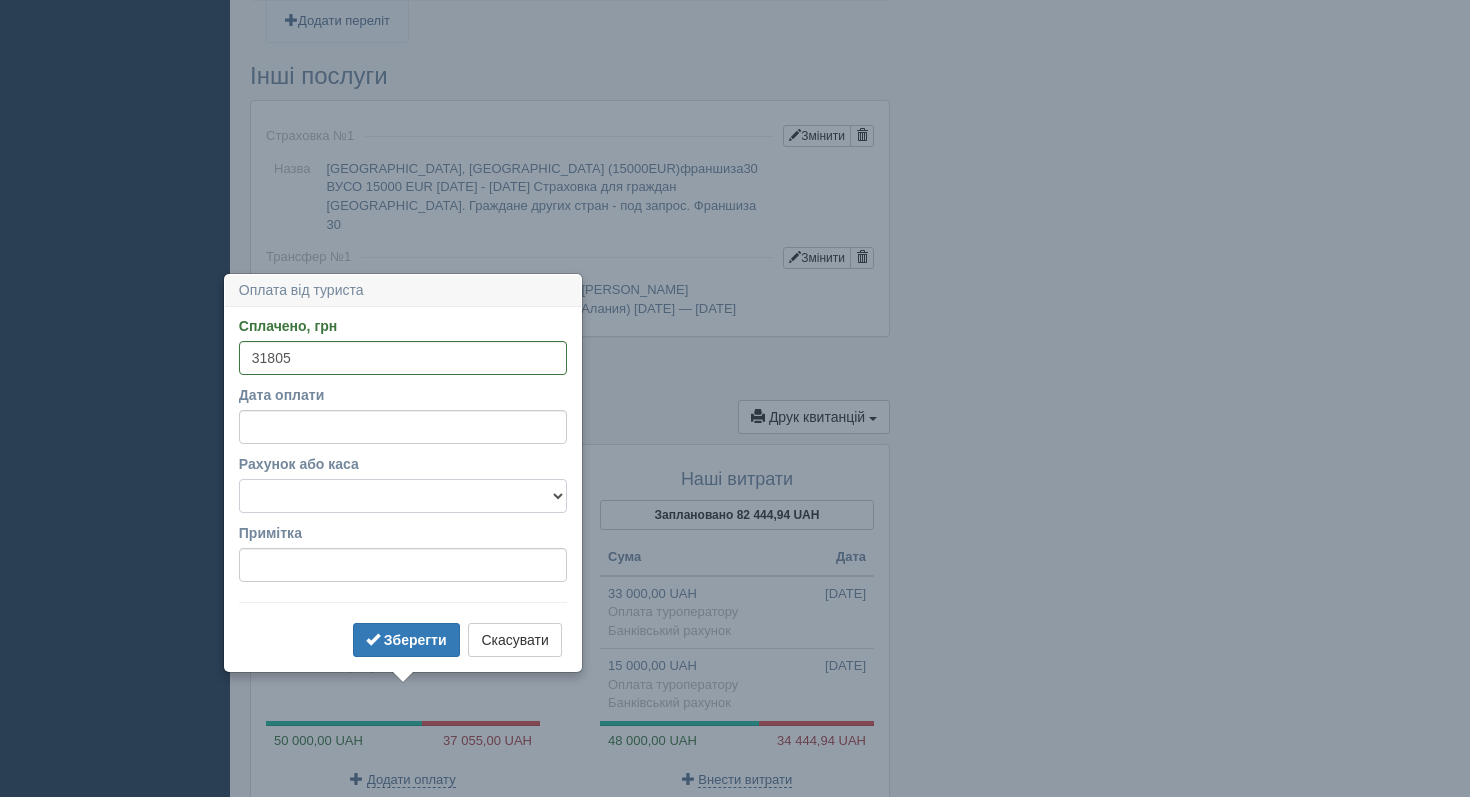 select on "1189" 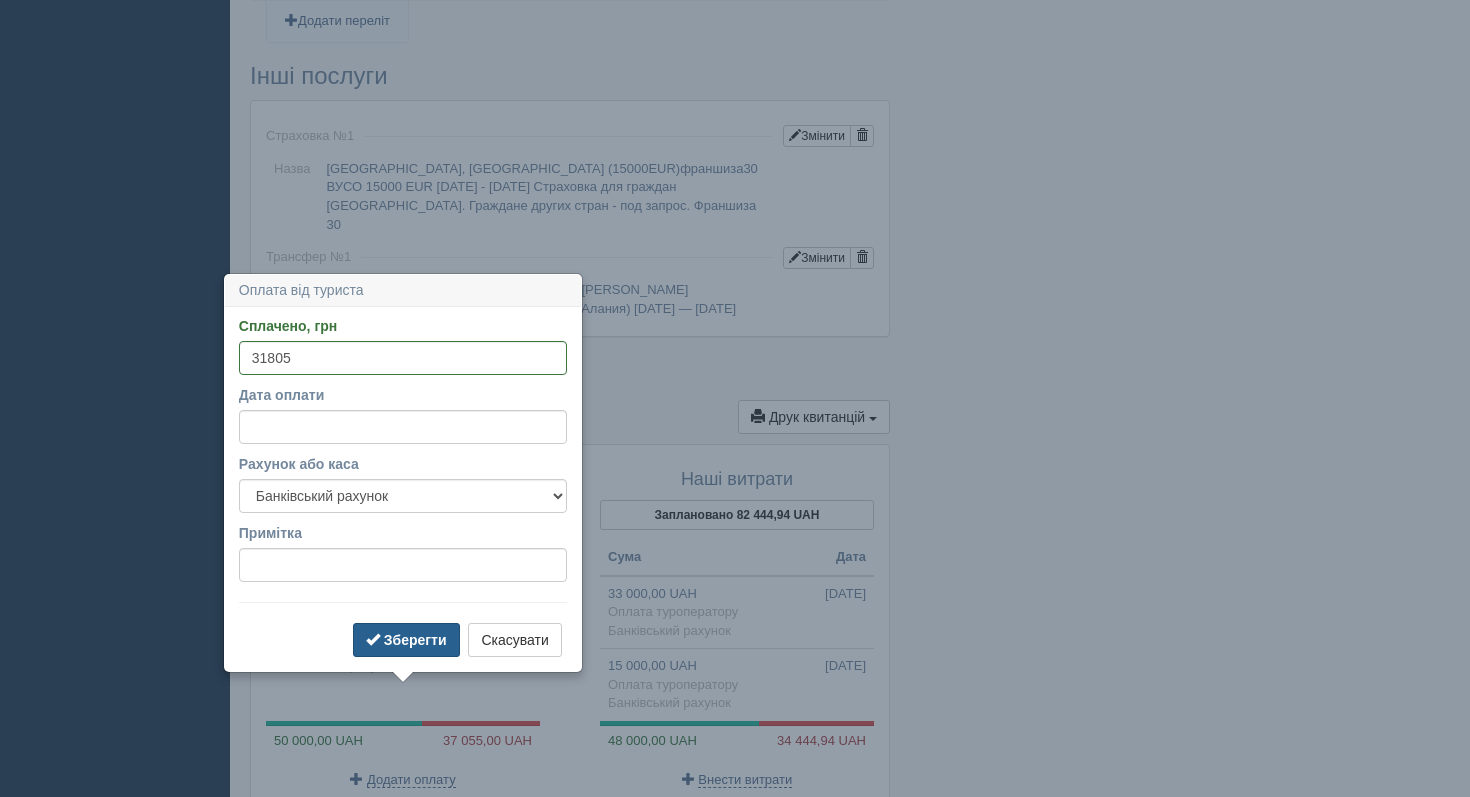 click on "Зберегти" at bounding box center (415, 640) 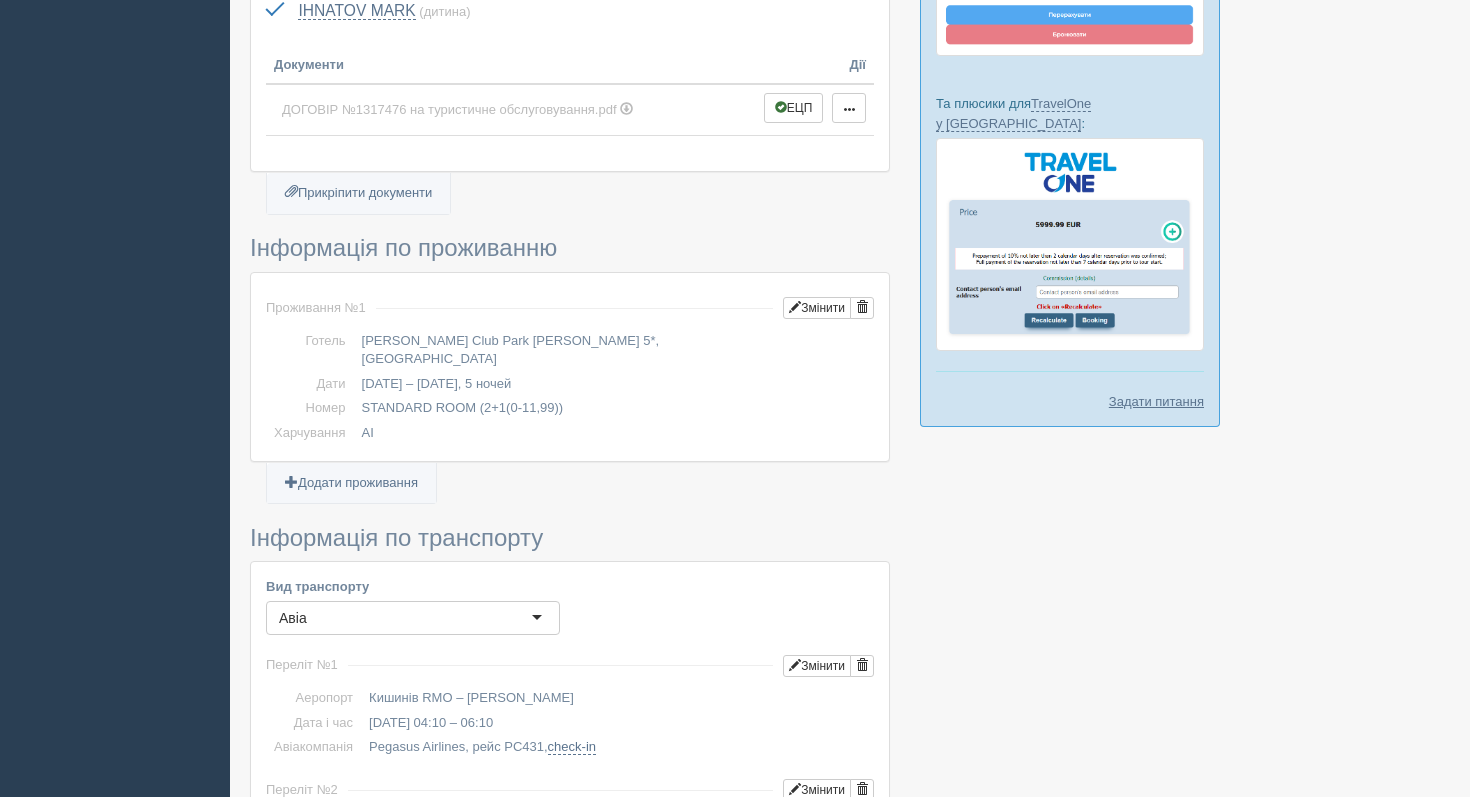 scroll, scrollTop: 887, scrollLeft: 0, axis: vertical 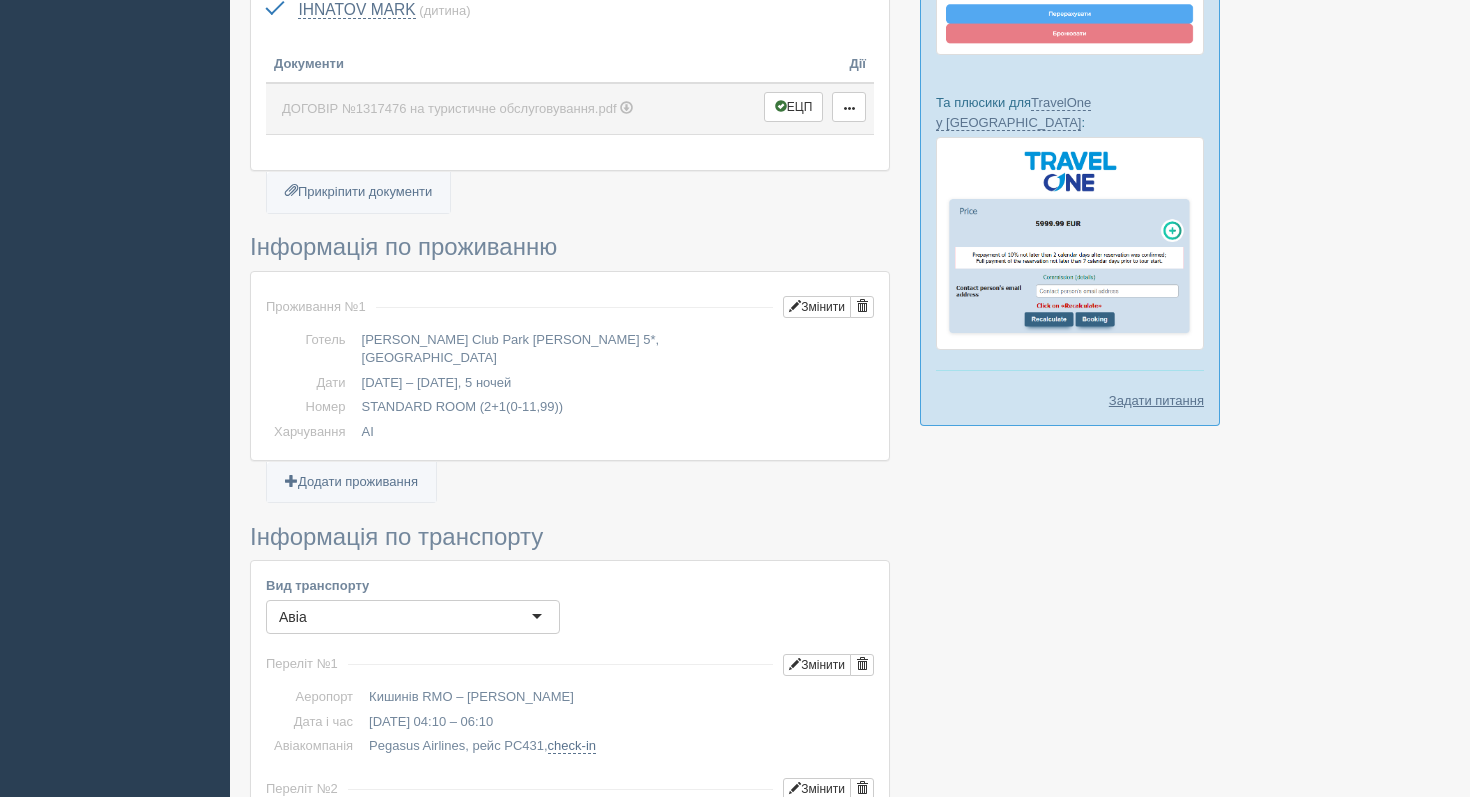 click at bounding box center (626, 107) 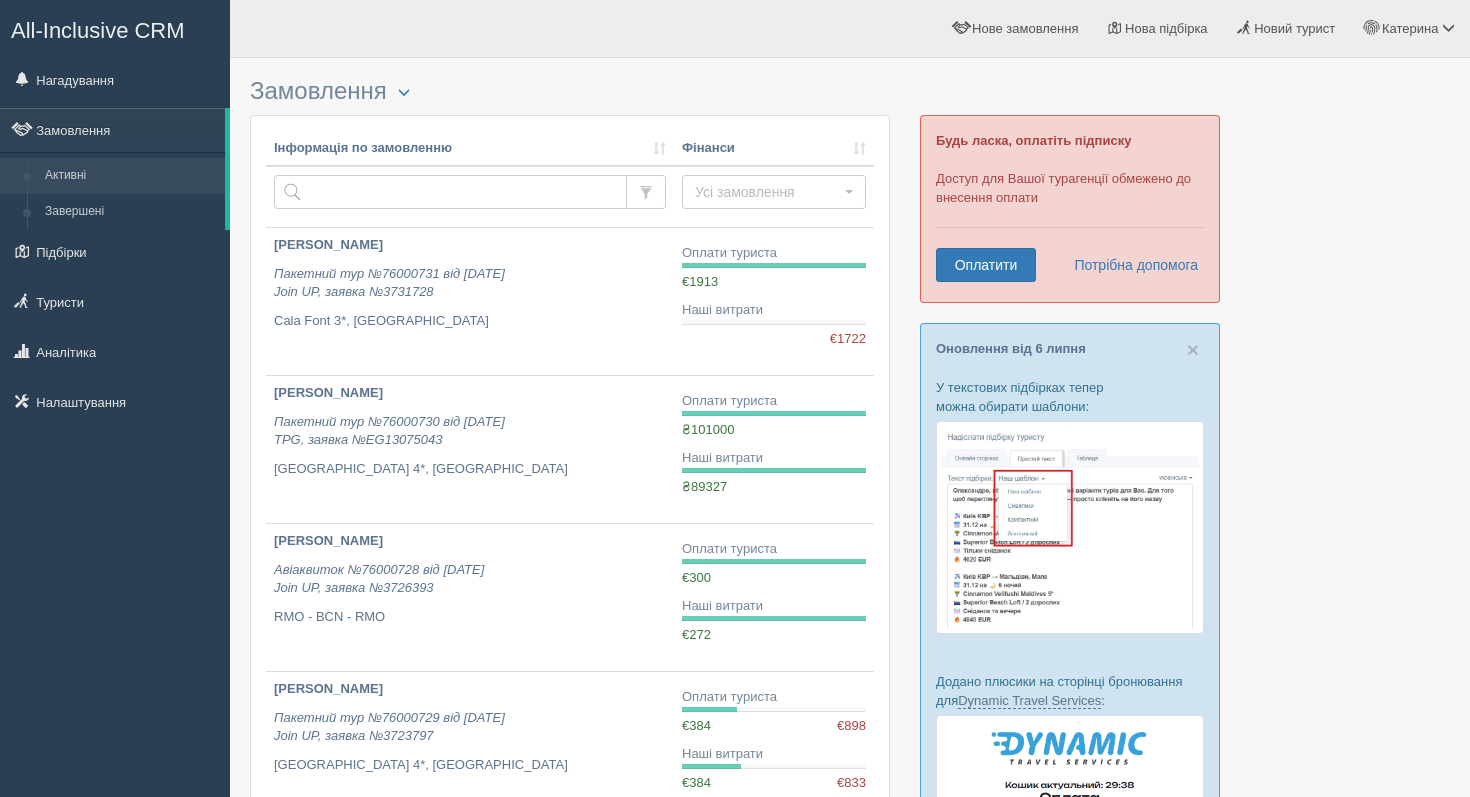 scroll, scrollTop: 1098, scrollLeft: 0, axis: vertical 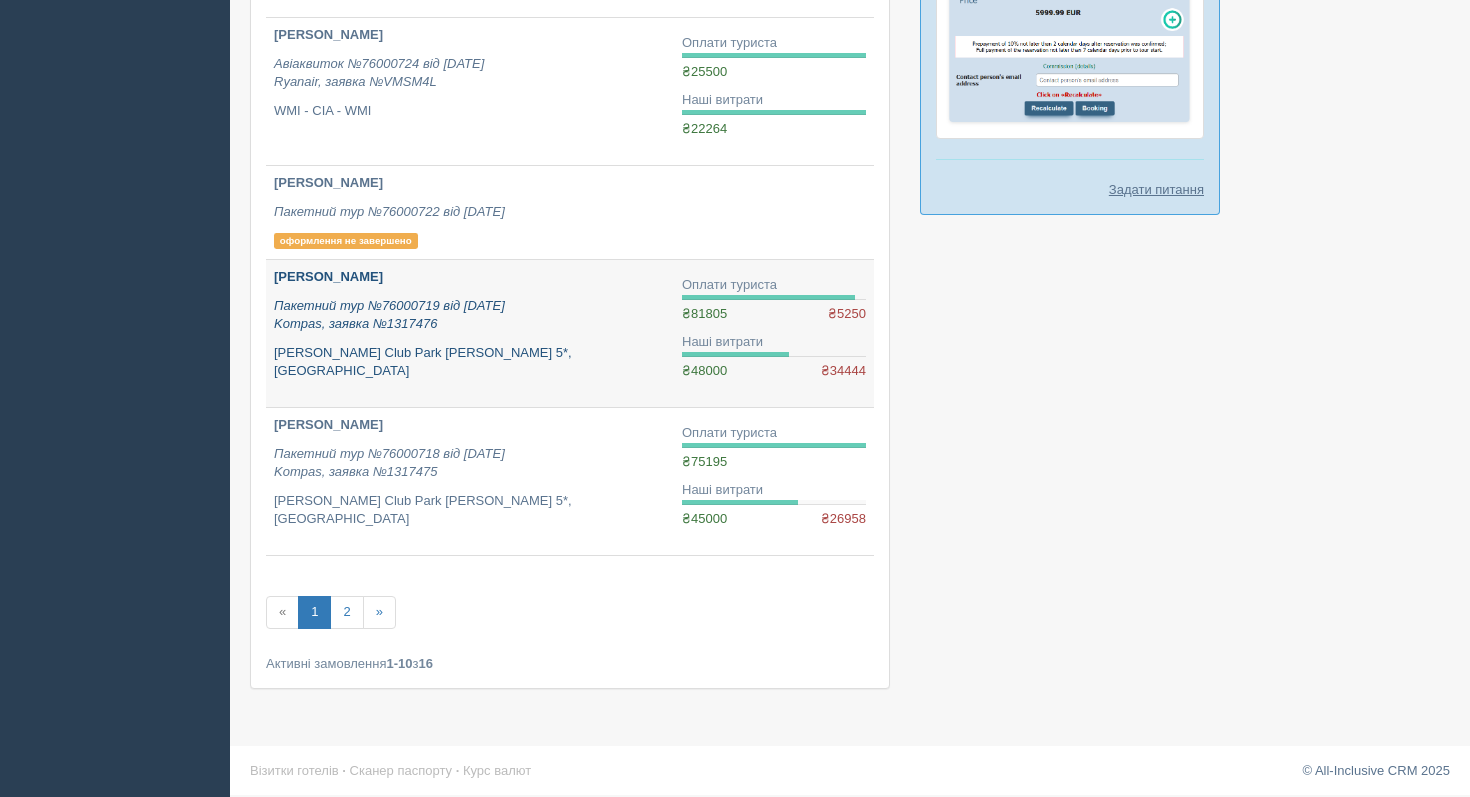 click on "[PERSON_NAME]" at bounding box center (328, 276) 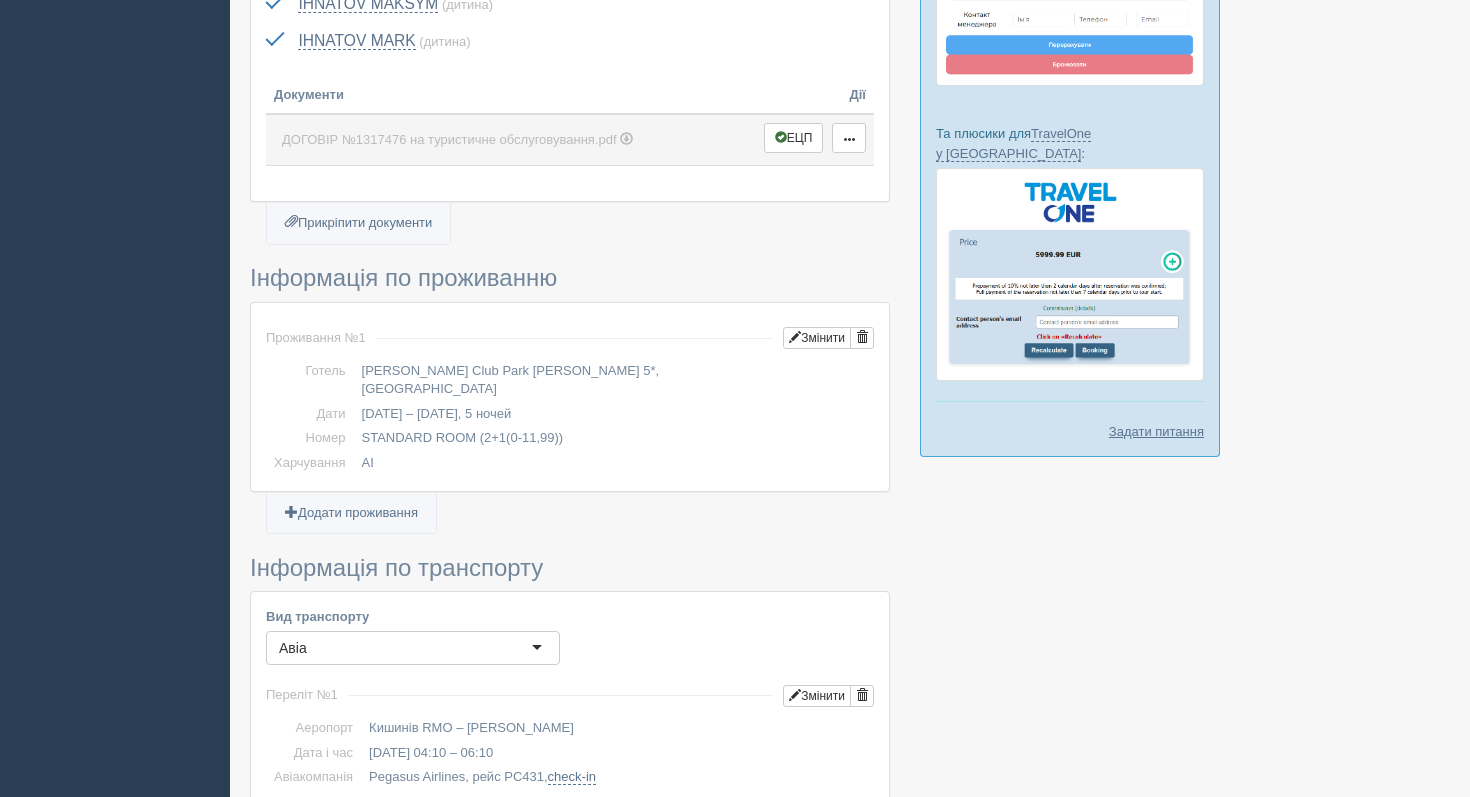 scroll, scrollTop: 859, scrollLeft: 0, axis: vertical 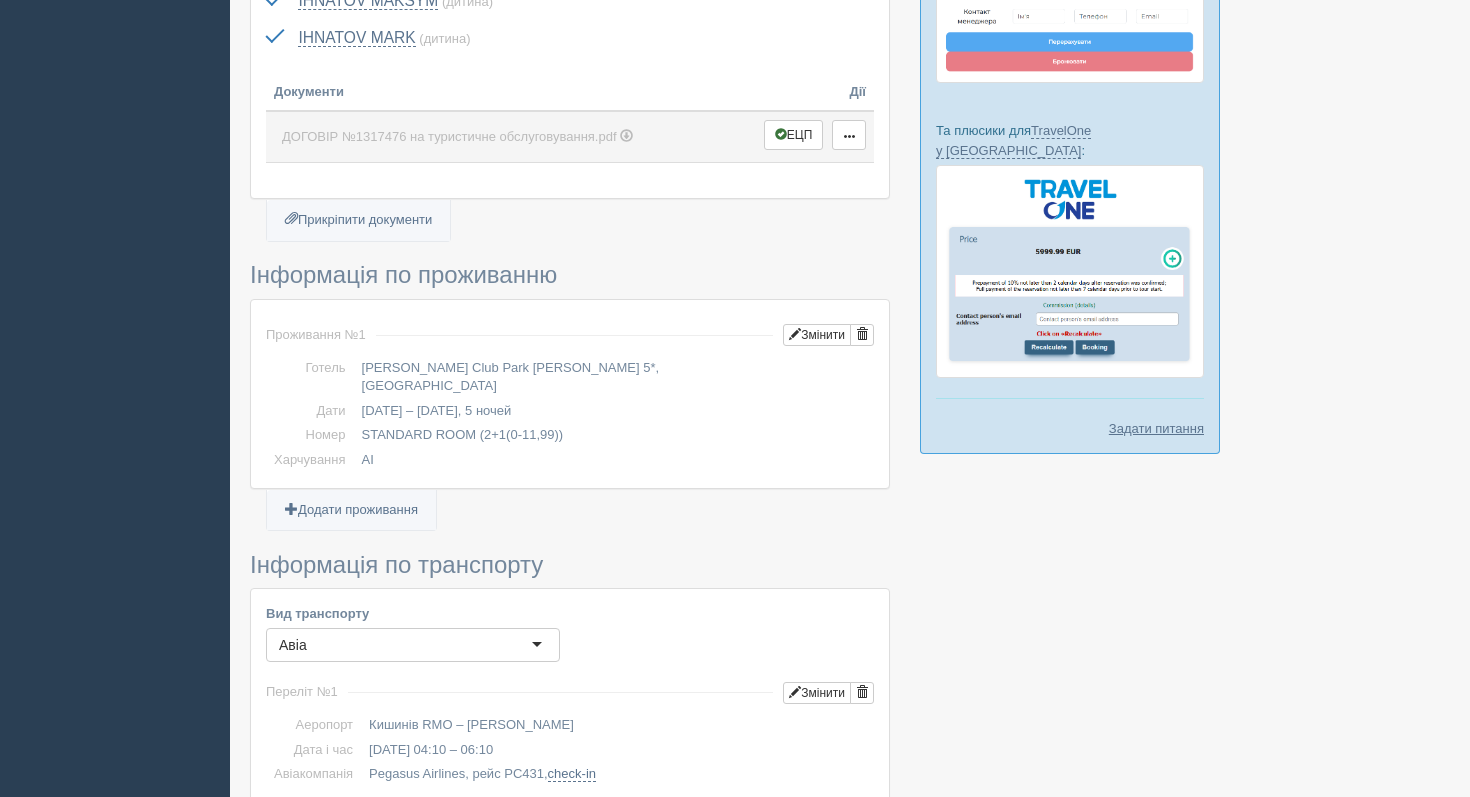 click on "ДОГОВІР №1317476 на туристичне обслуговування.pdf" at bounding box center [449, 136] 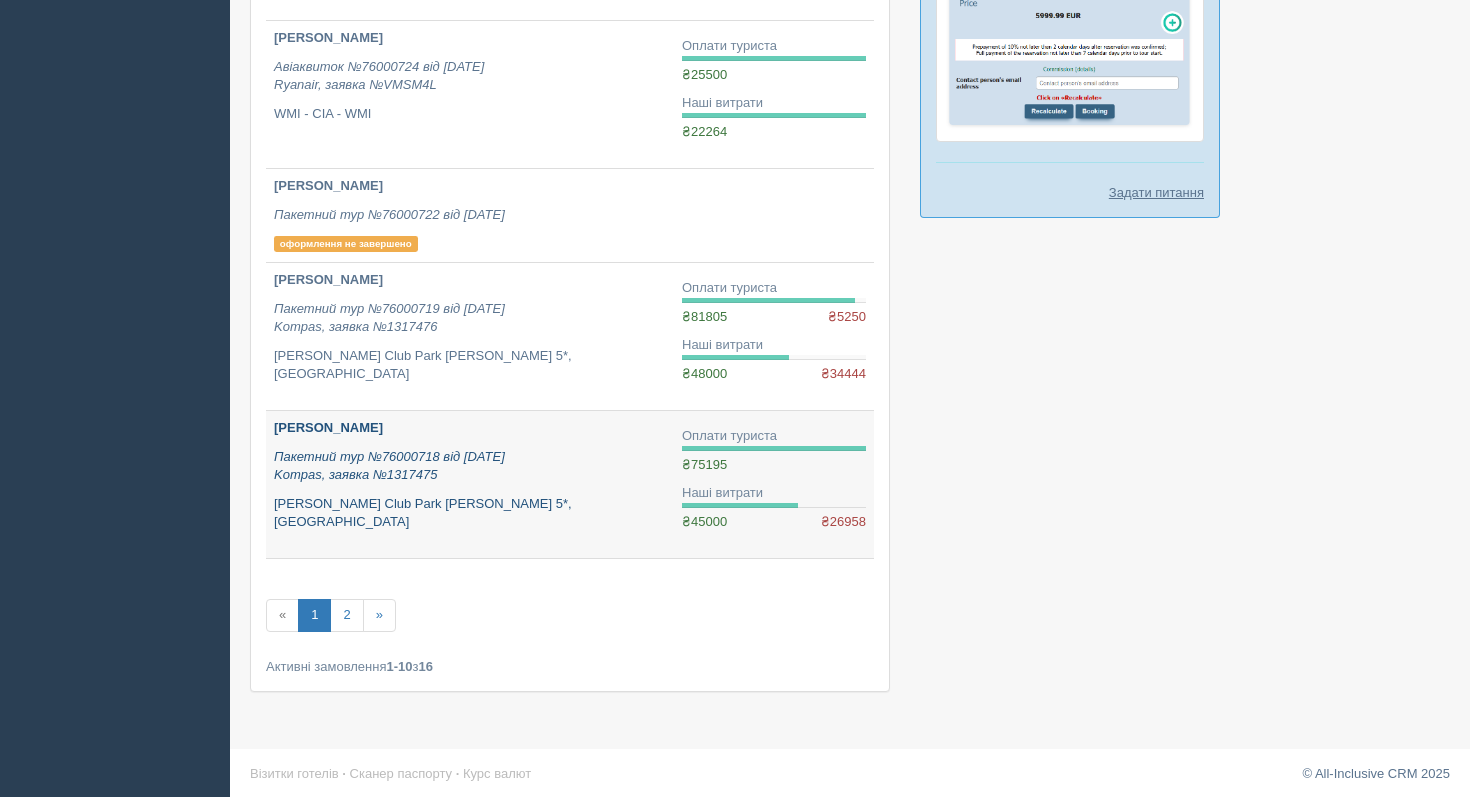 click on "[PERSON_NAME]
Пакетний тур №76000718 від [DATE]
Kompas, заявка №1317475
[PERSON_NAME][GEOGRAPHIC_DATA] [PERSON_NAME] 5*, [GEOGRAPHIC_DATA]" at bounding box center (470, 475) 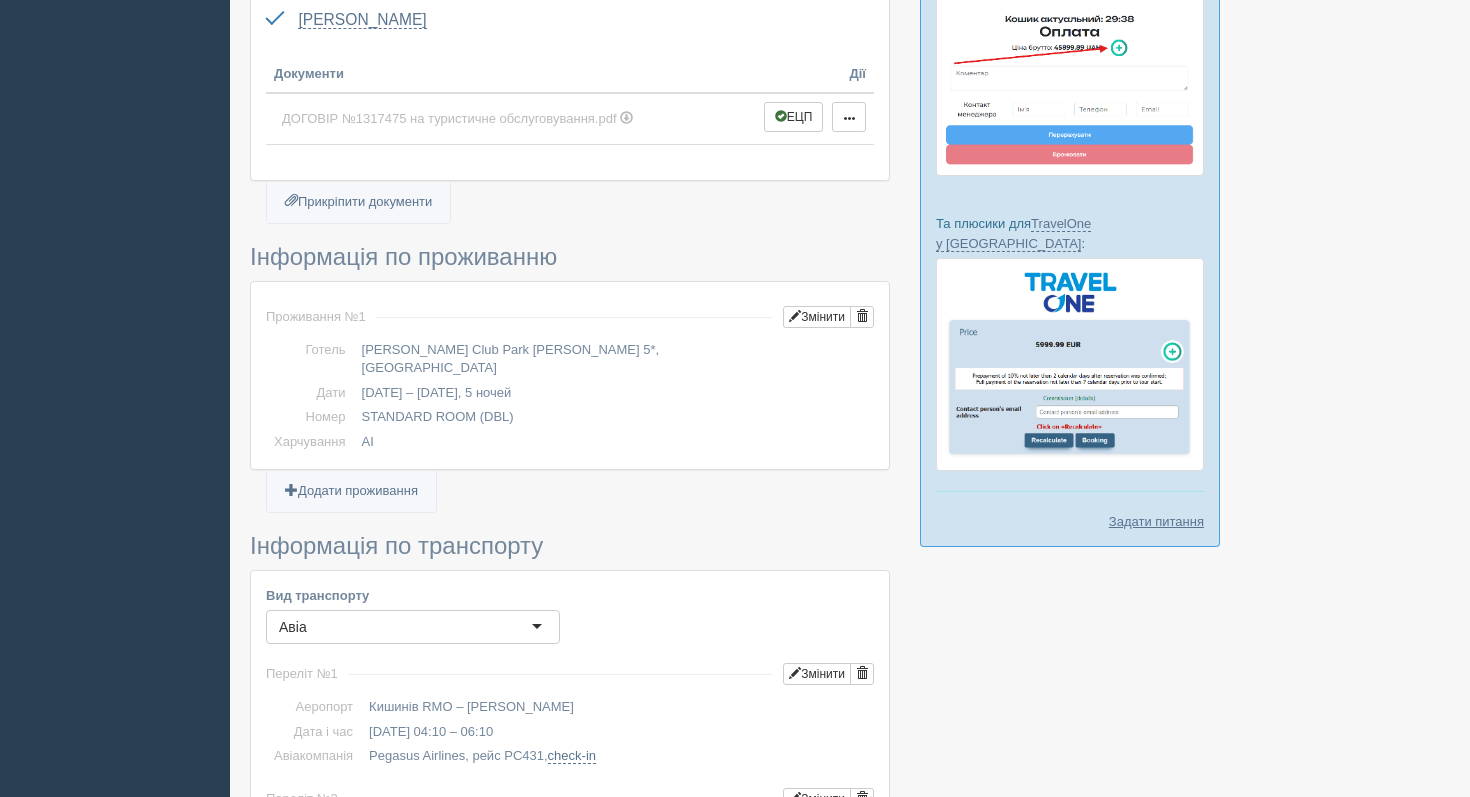 scroll, scrollTop: 764, scrollLeft: 0, axis: vertical 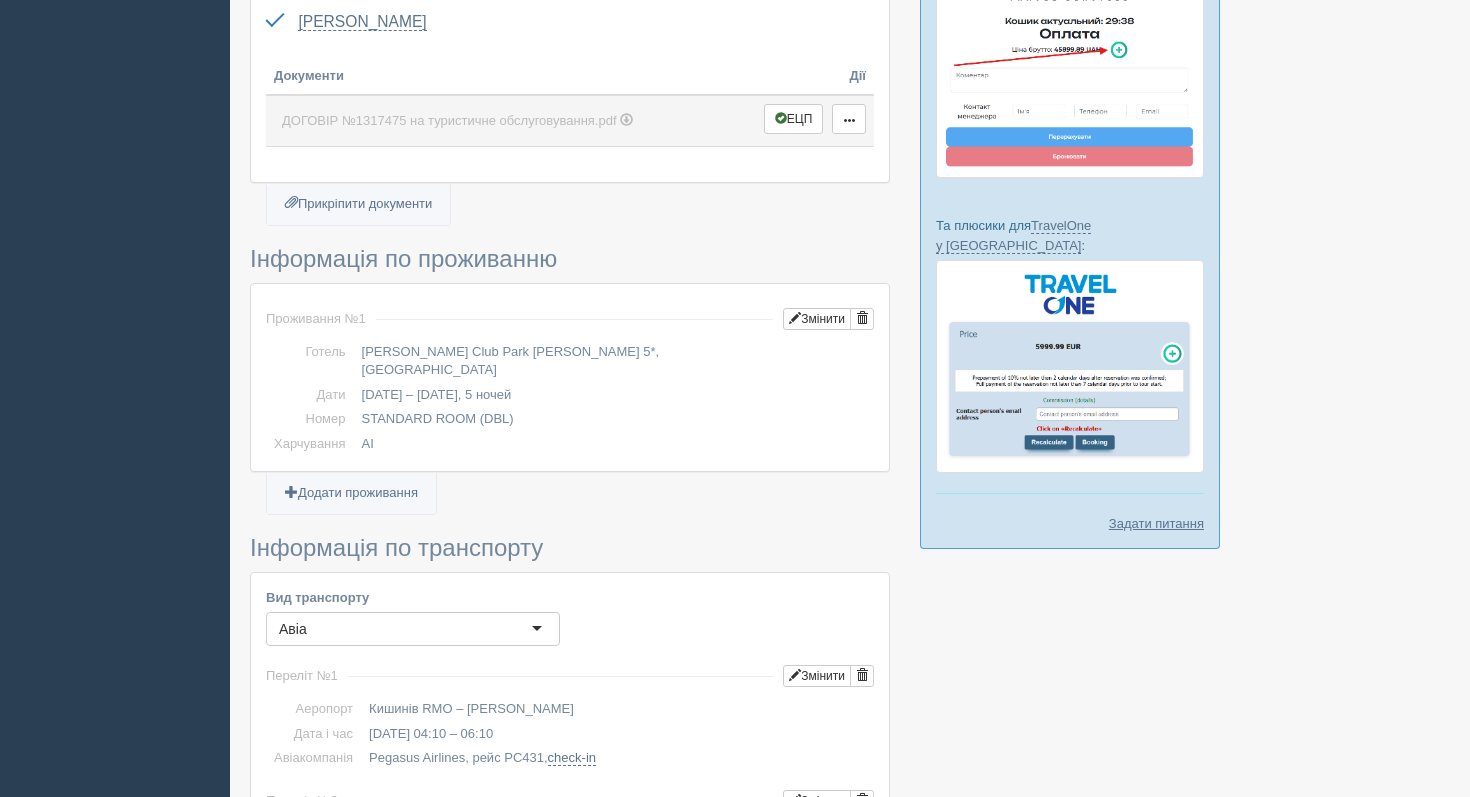 click on "ДОГОВІР №1317475 на туристичне обслуговування.pdf" at bounding box center (449, 120) 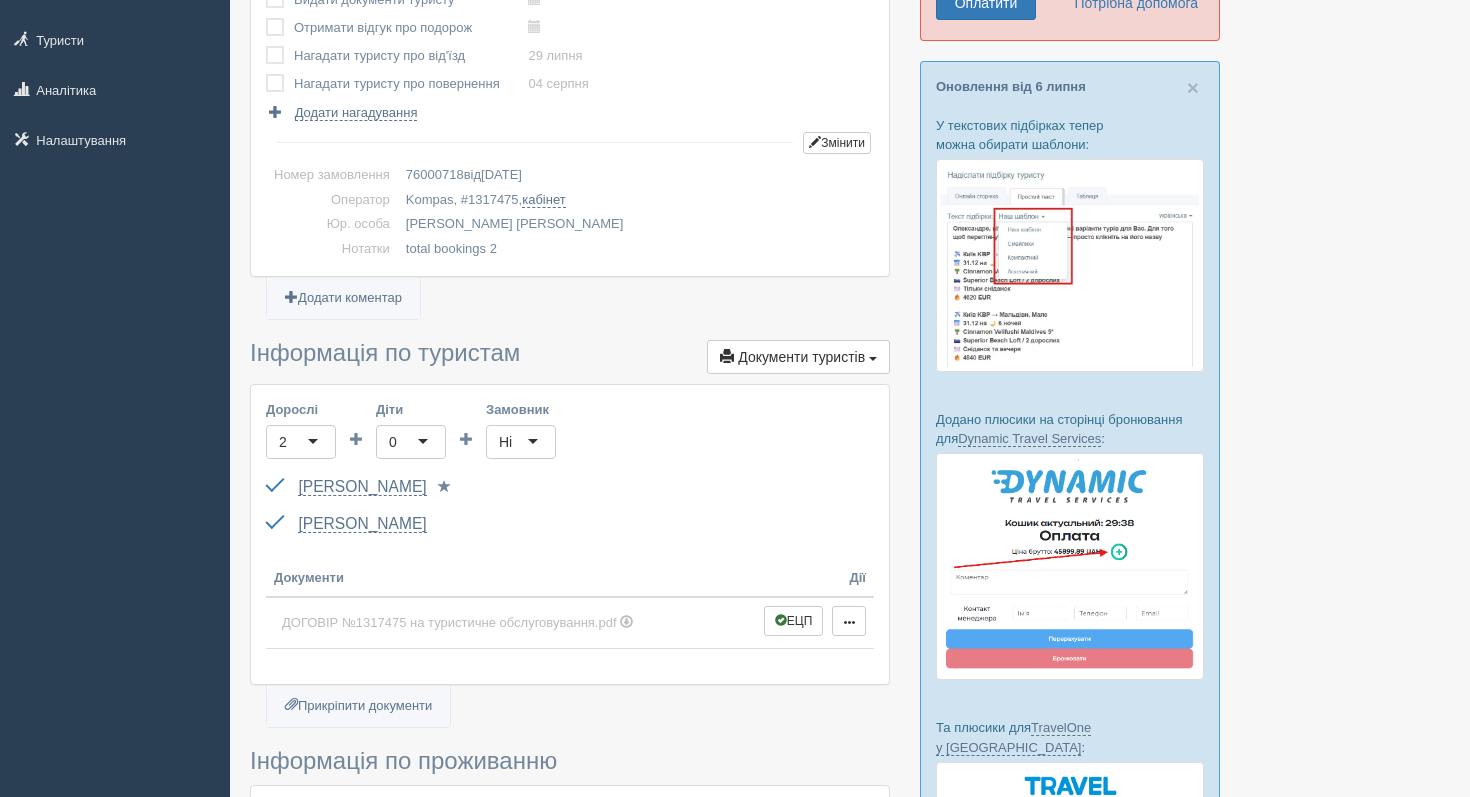 scroll, scrollTop: 0, scrollLeft: 0, axis: both 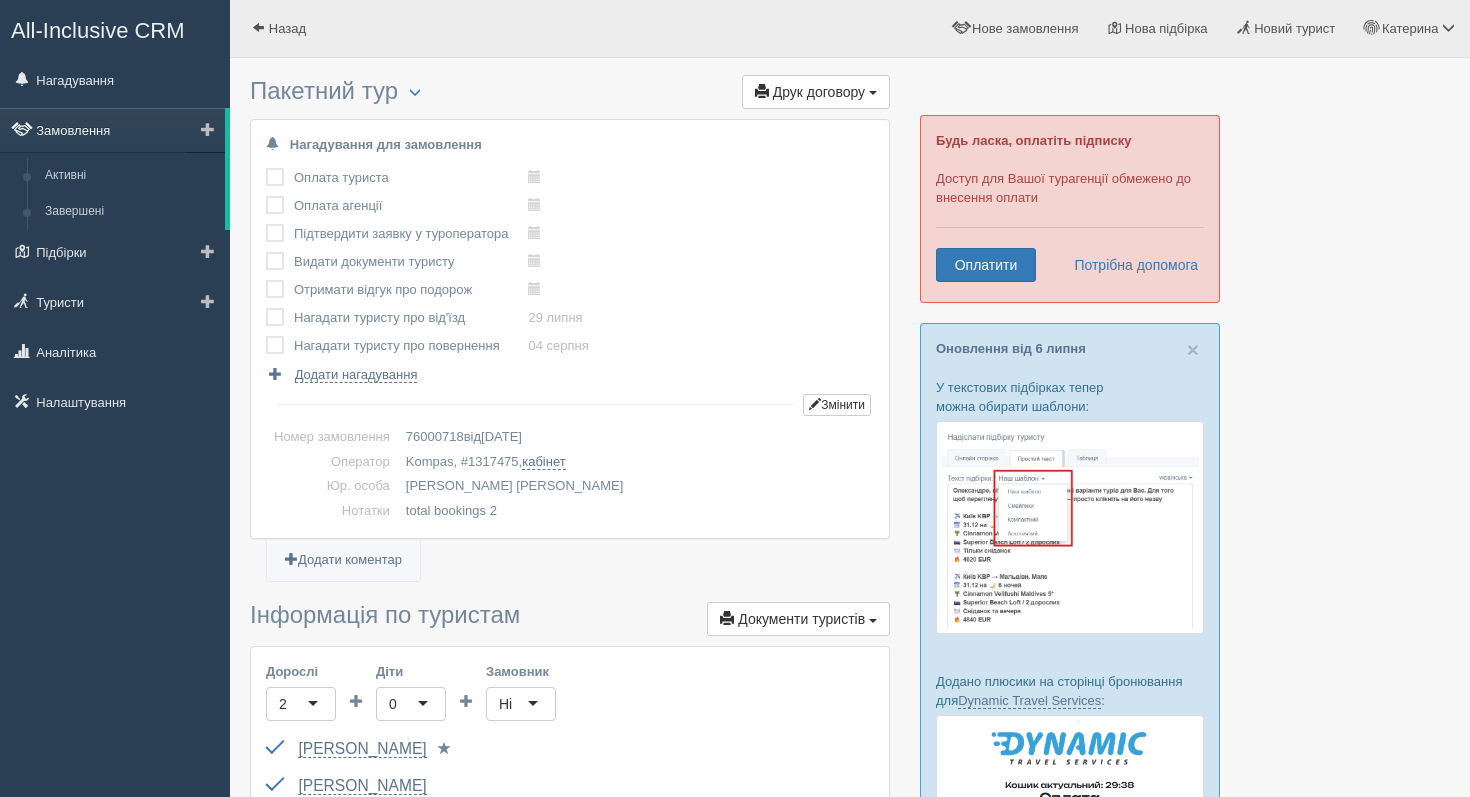 click on "Замовлення" at bounding box center (112, 130) 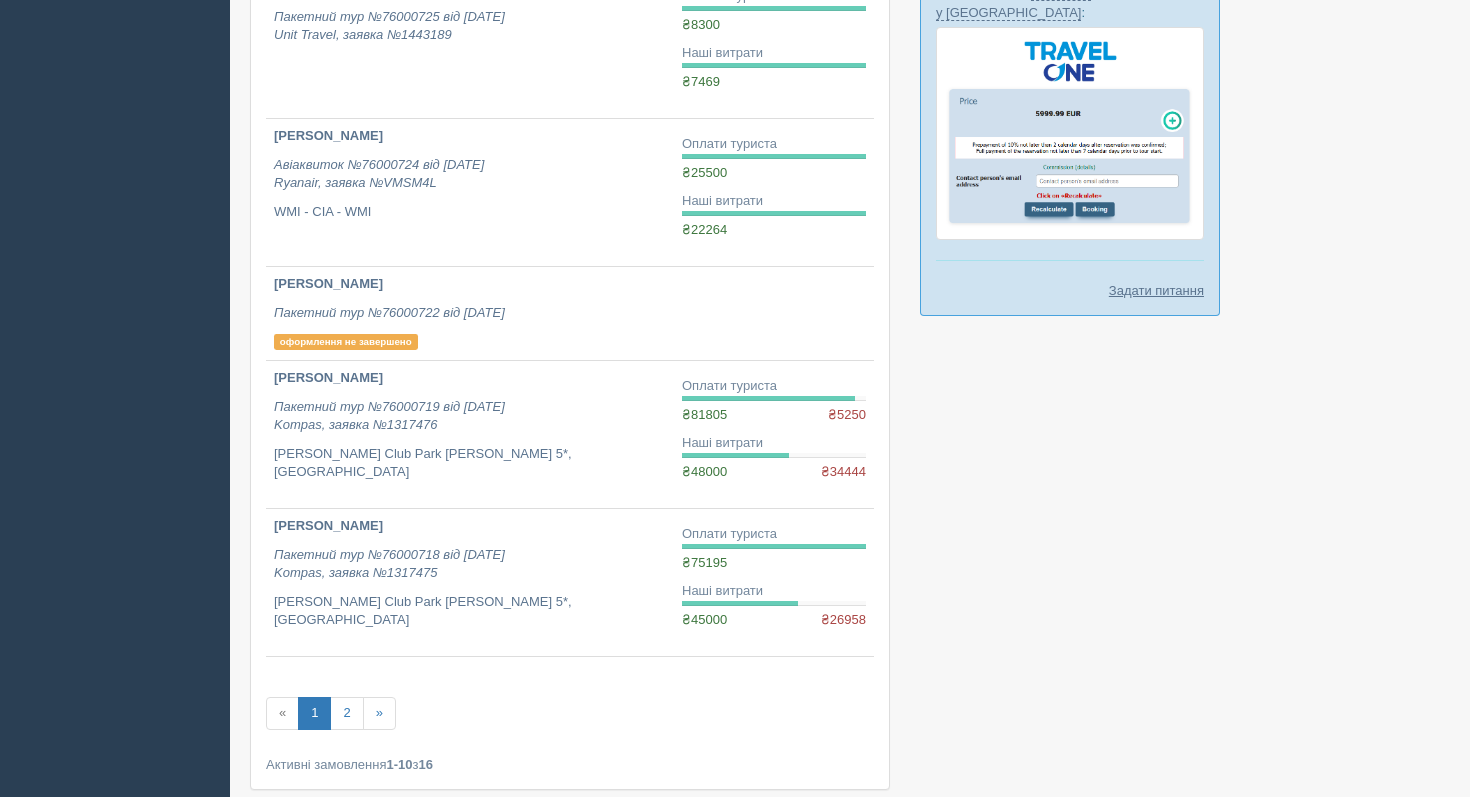 scroll, scrollTop: 995, scrollLeft: 0, axis: vertical 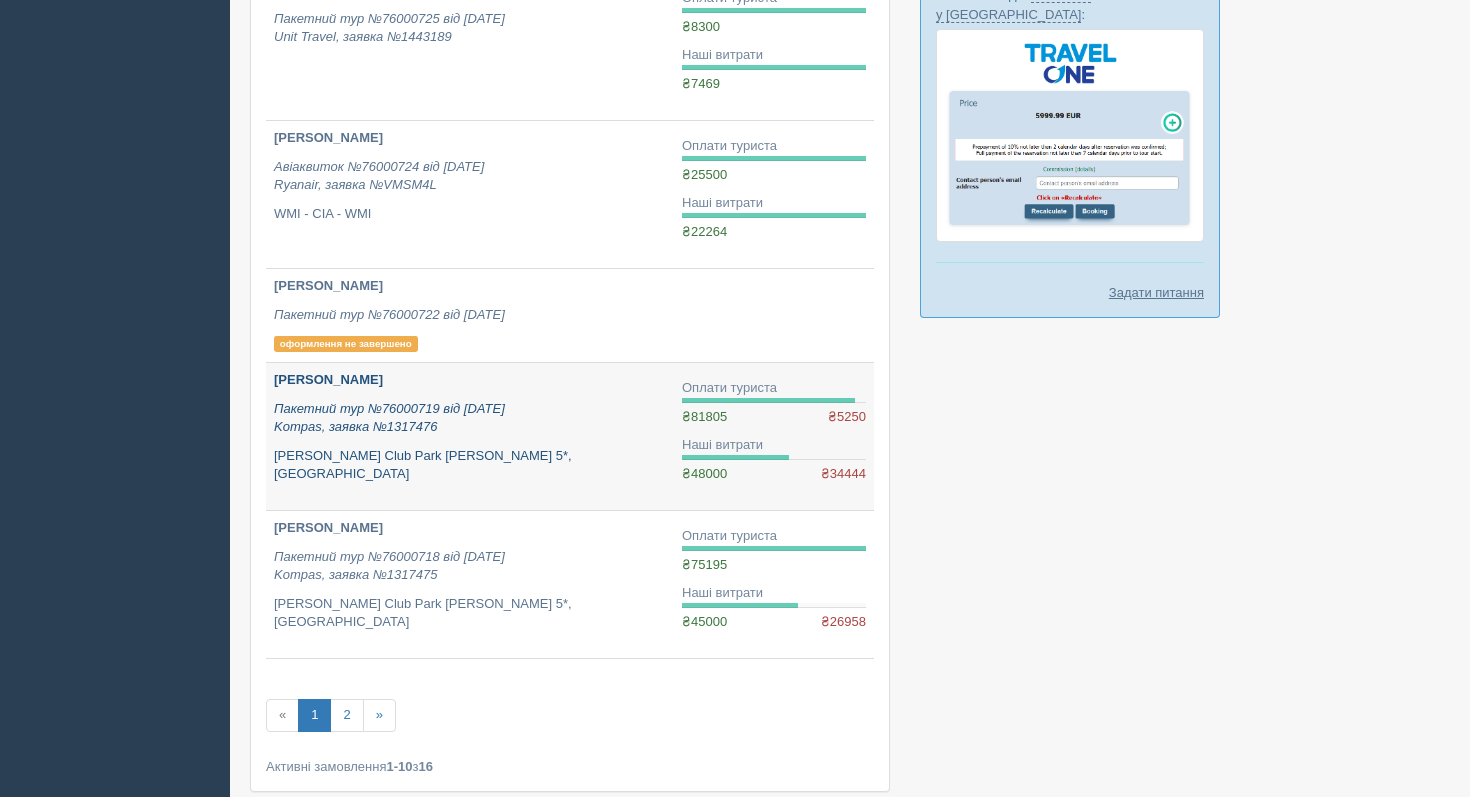 click on "Пакетний тур №76000719 від 22.04.2025
Kompas, заявка №1317476" at bounding box center (470, 418) 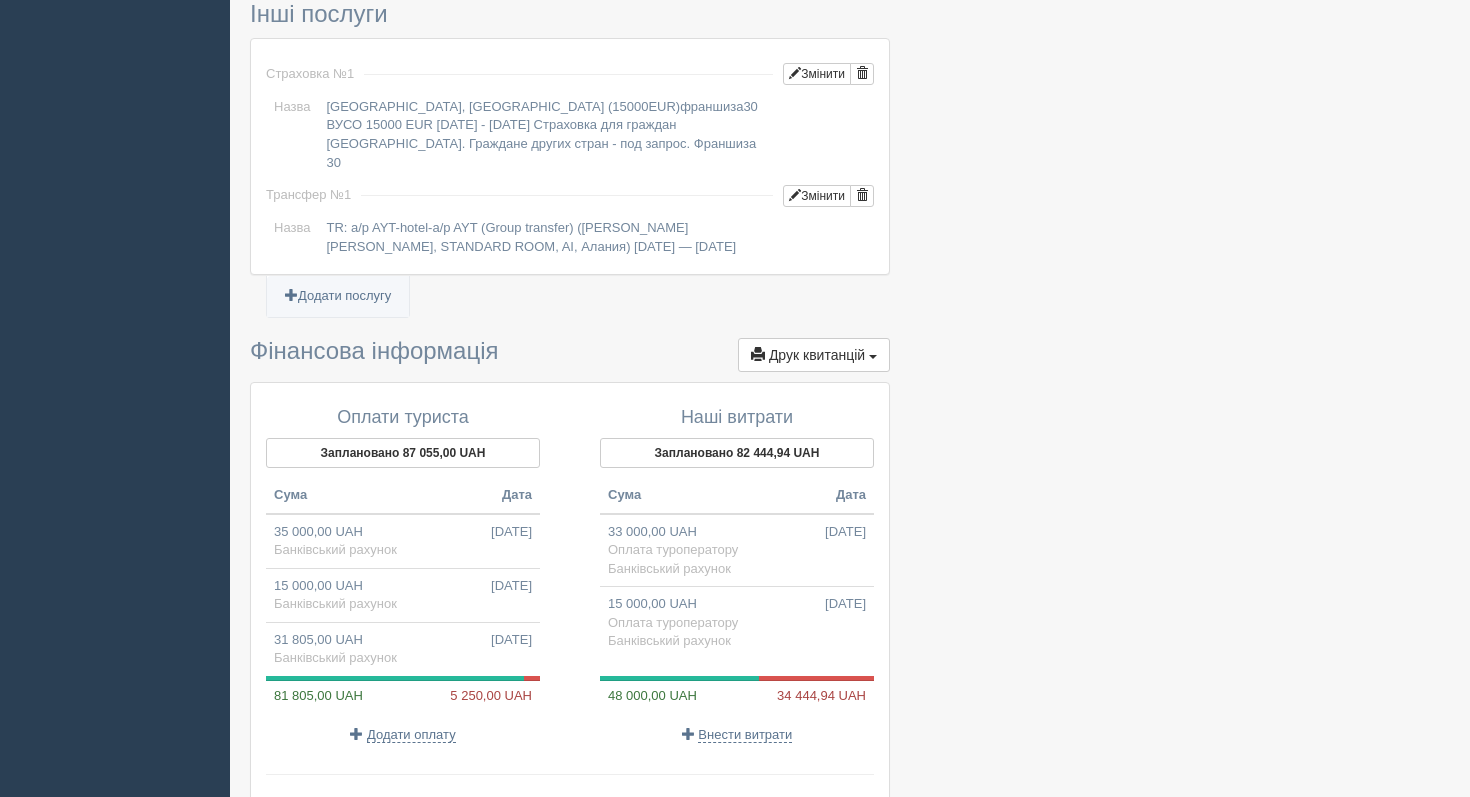 scroll, scrollTop: 2025, scrollLeft: 0, axis: vertical 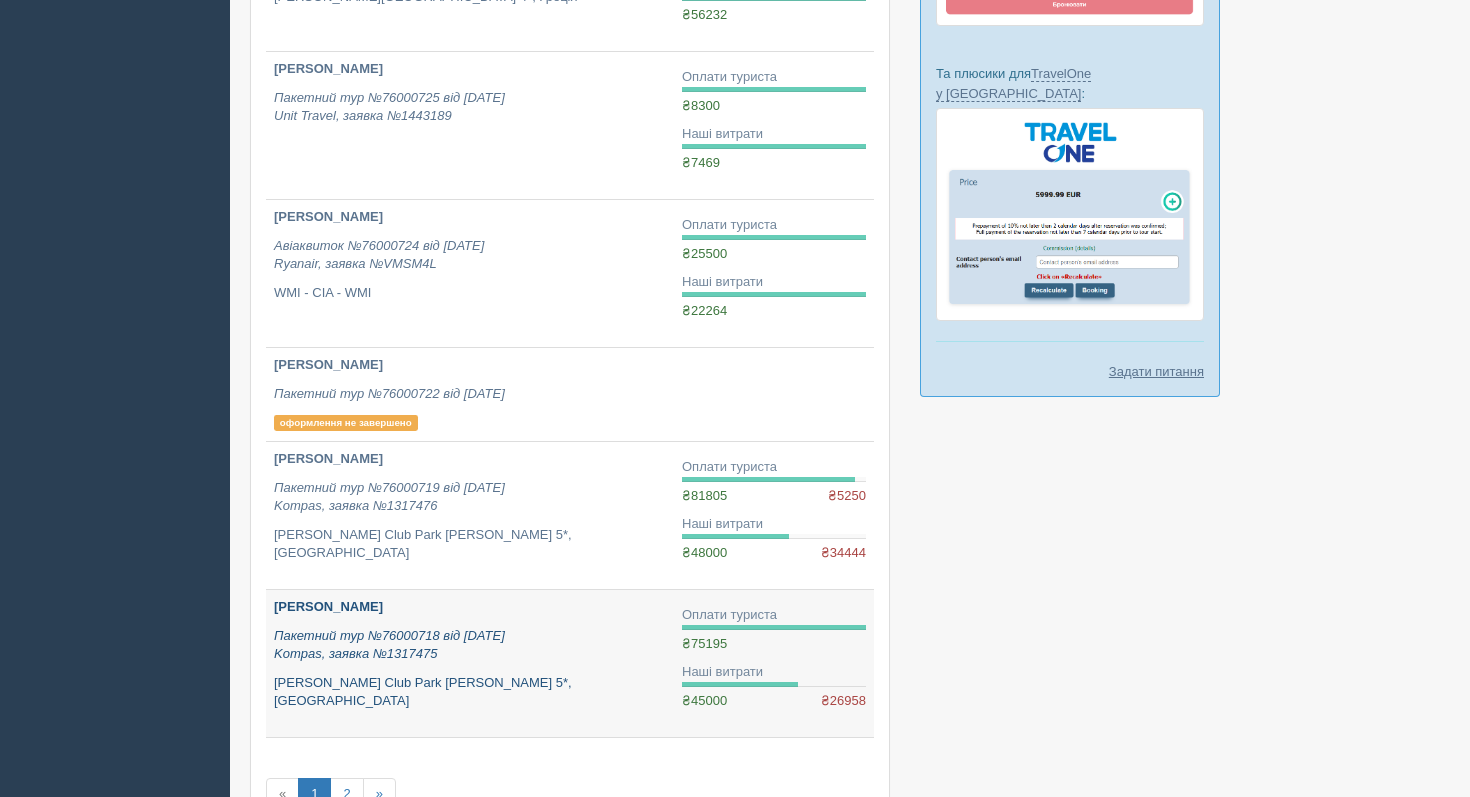 click on "Пакетний тур №76000718 від [DATE]
Kompas, заявка №1317475" at bounding box center [389, 645] 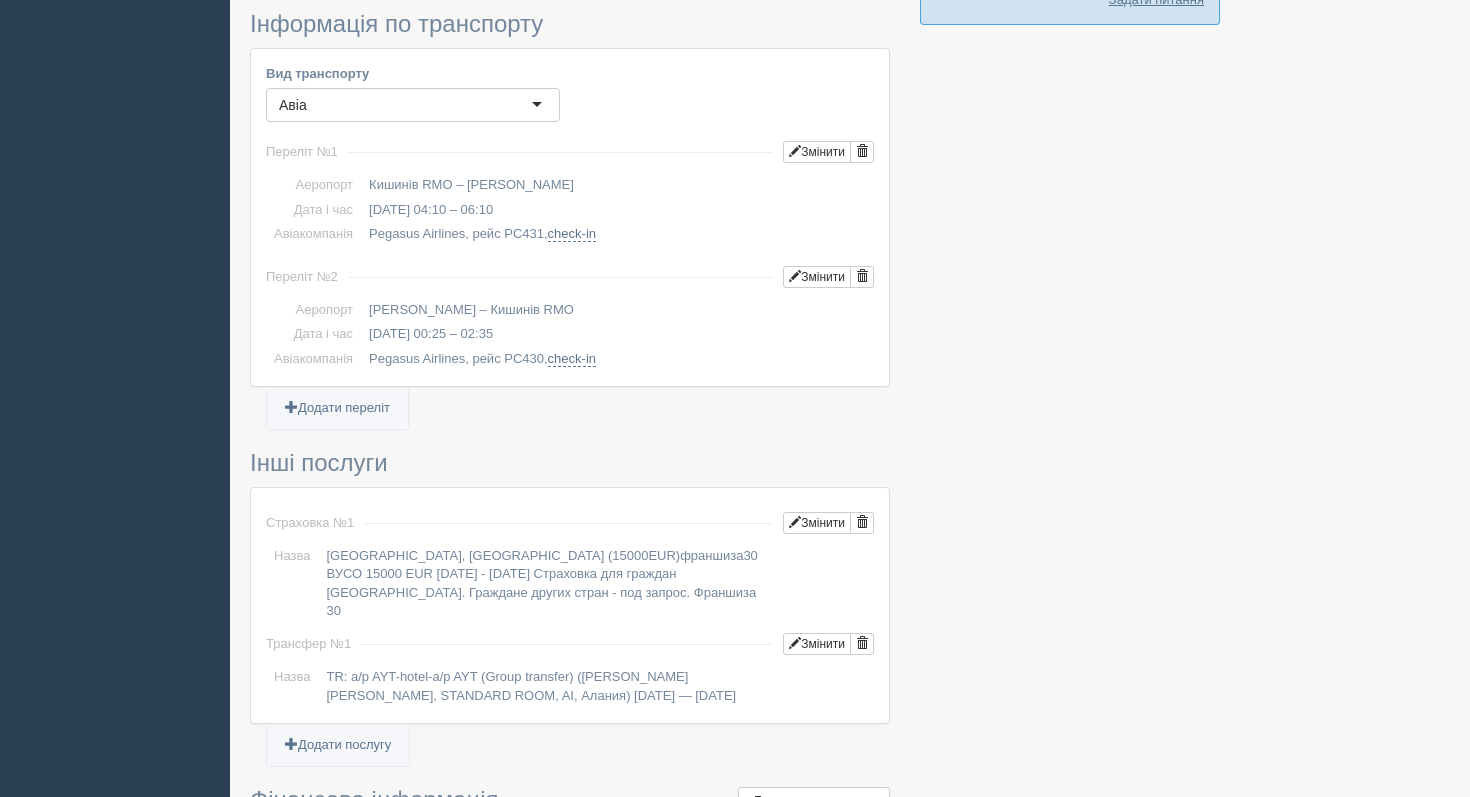 scroll, scrollTop: 0, scrollLeft: 0, axis: both 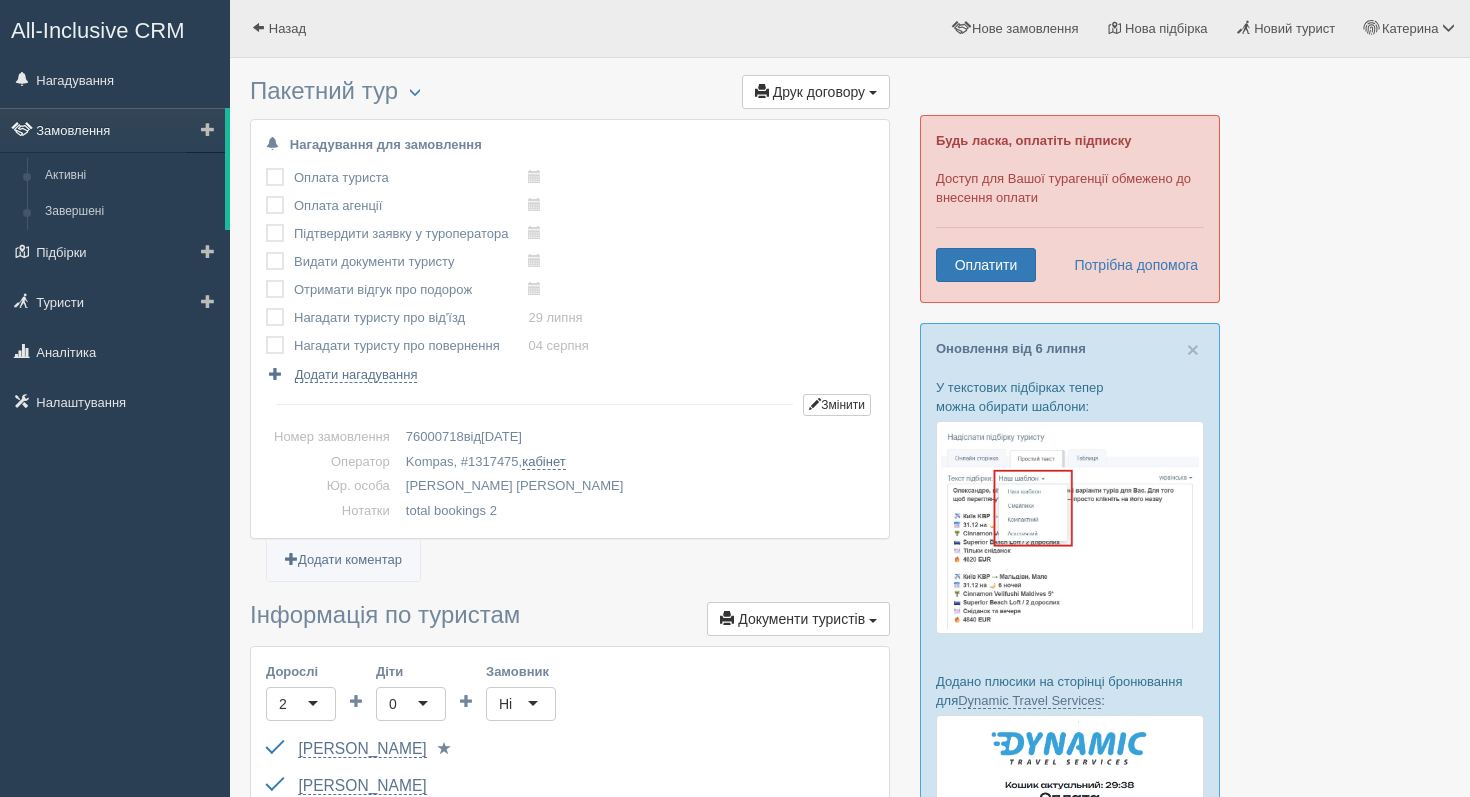 click on "Замовлення" at bounding box center [112, 130] 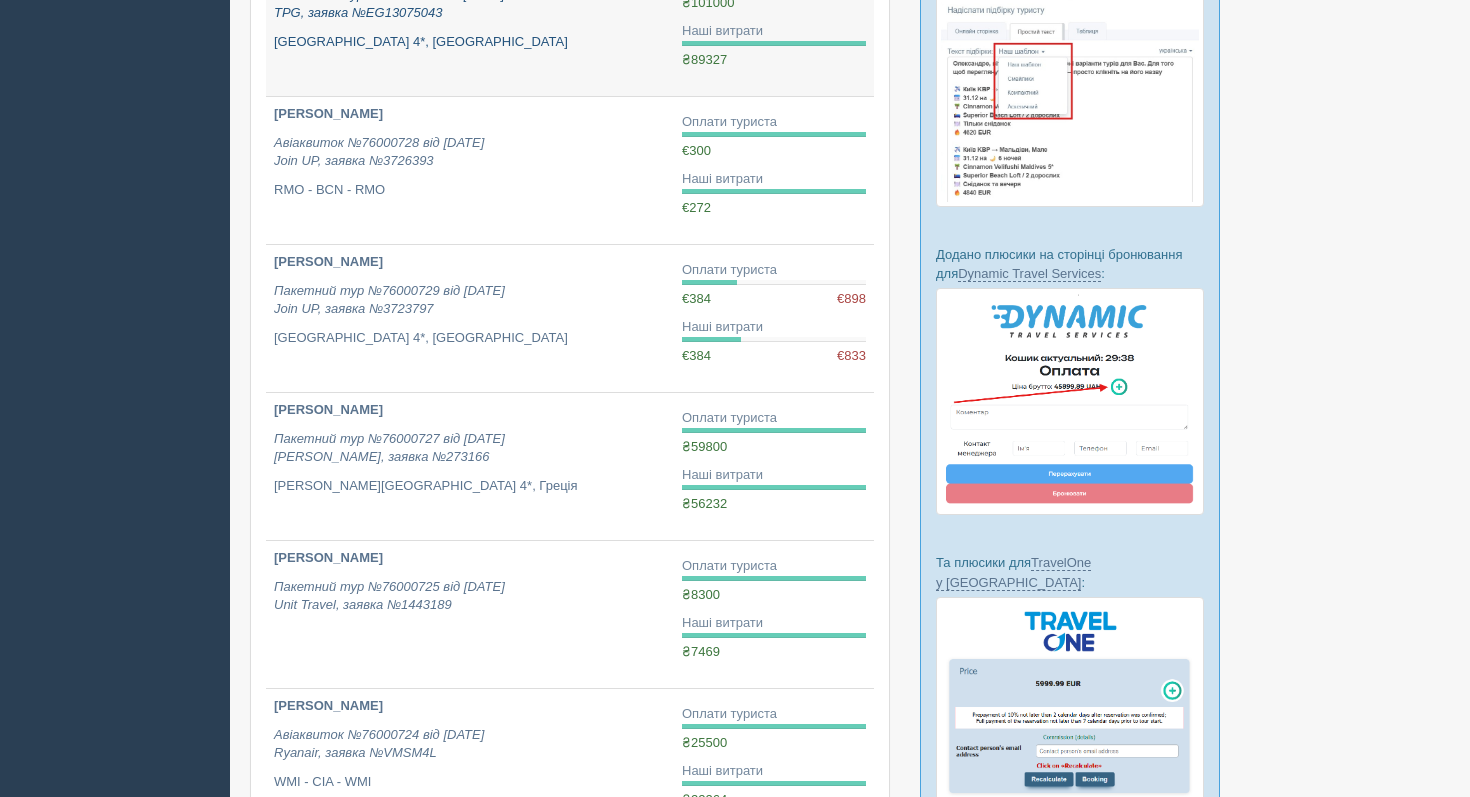scroll, scrollTop: 436, scrollLeft: 0, axis: vertical 